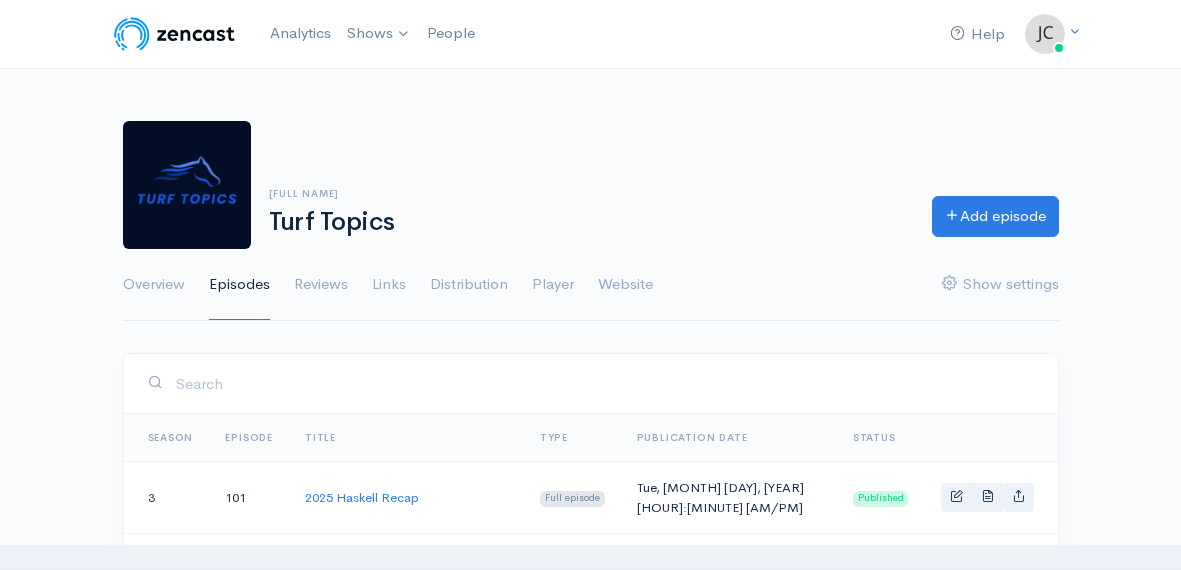 scroll, scrollTop: 0, scrollLeft: 0, axis: both 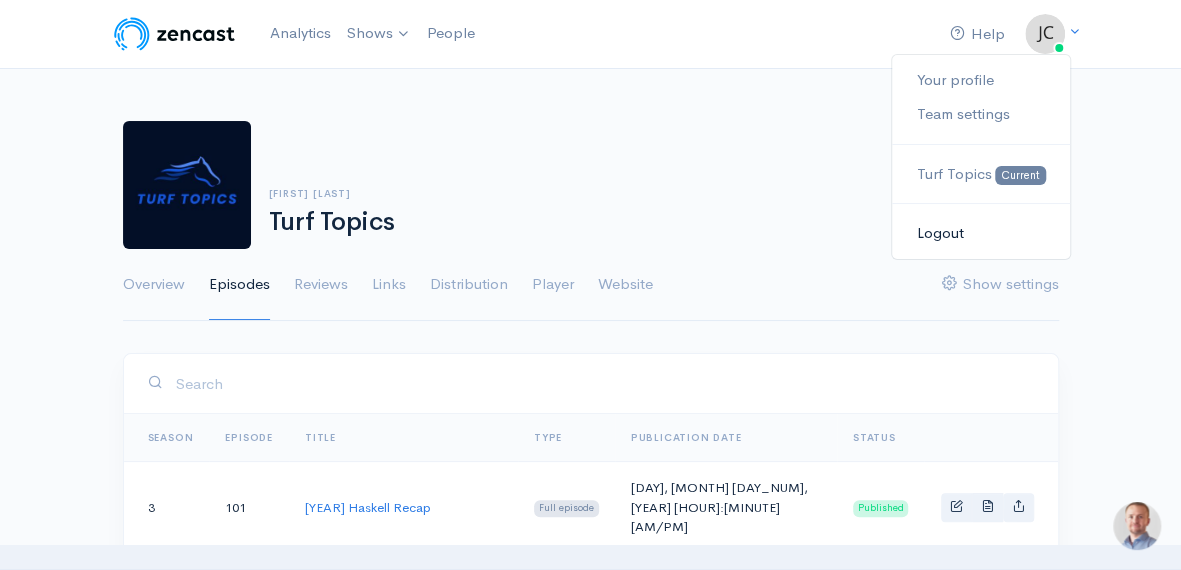 click on "Logout" at bounding box center (980, 233) 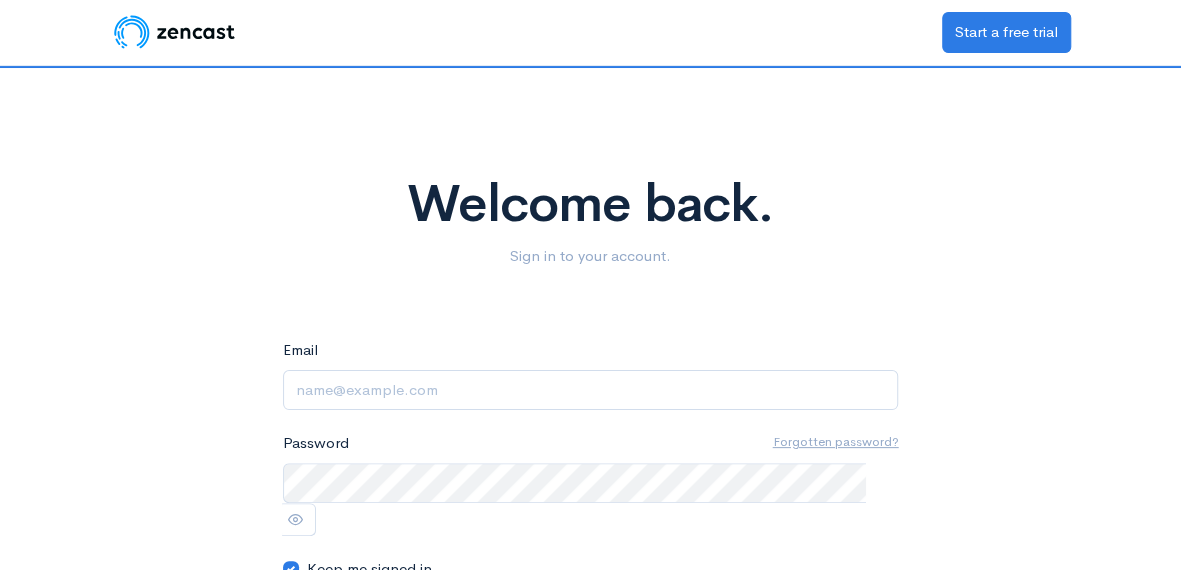 scroll, scrollTop: 0, scrollLeft: 0, axis: both 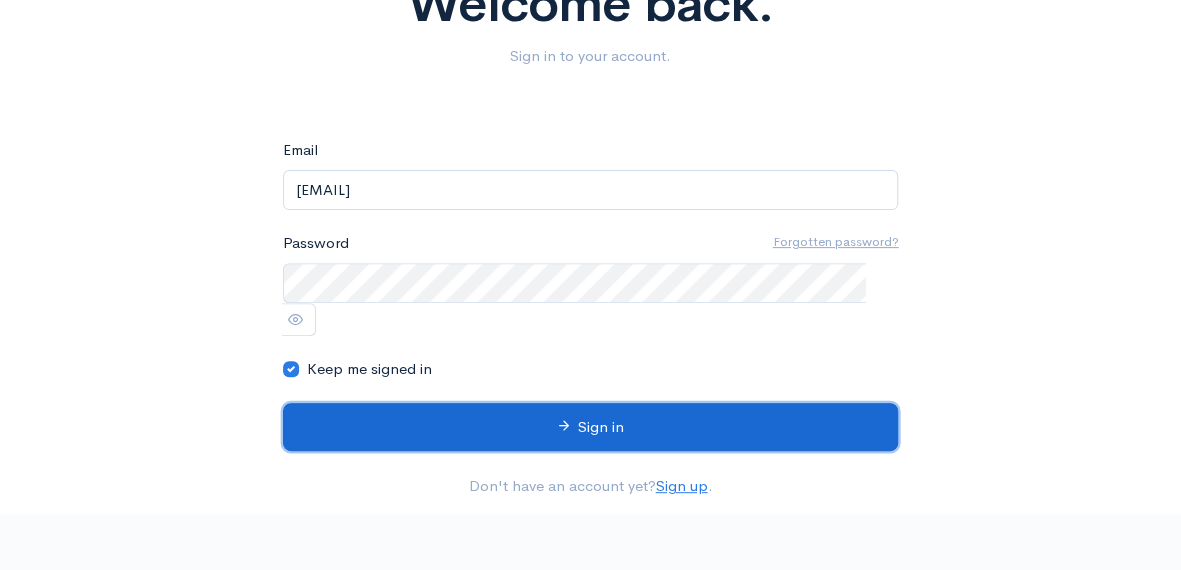 click on "Sign in" at bounding box center (591, 427) 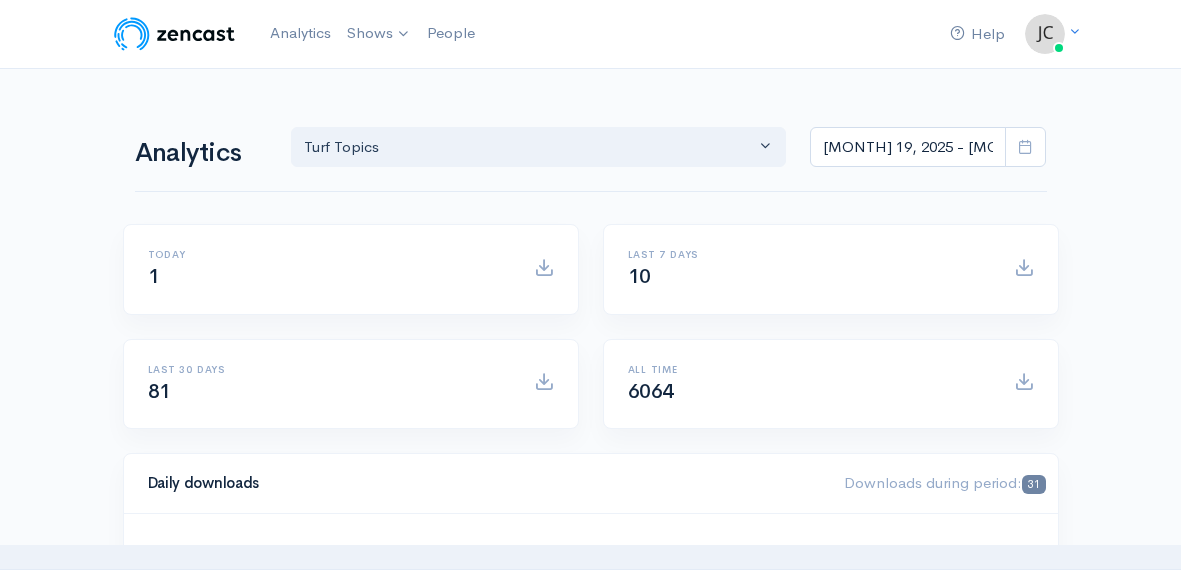 scroll, scrollTop: 0, scrollLeft: 0, axis: both 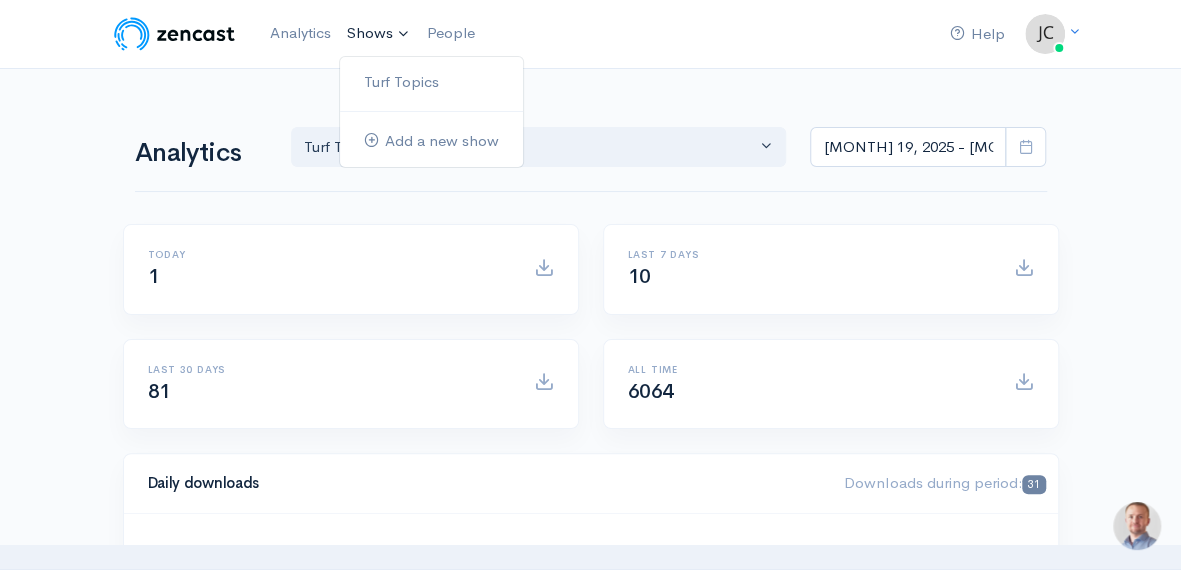 click on "Shows" at bounding box center [379, 34] 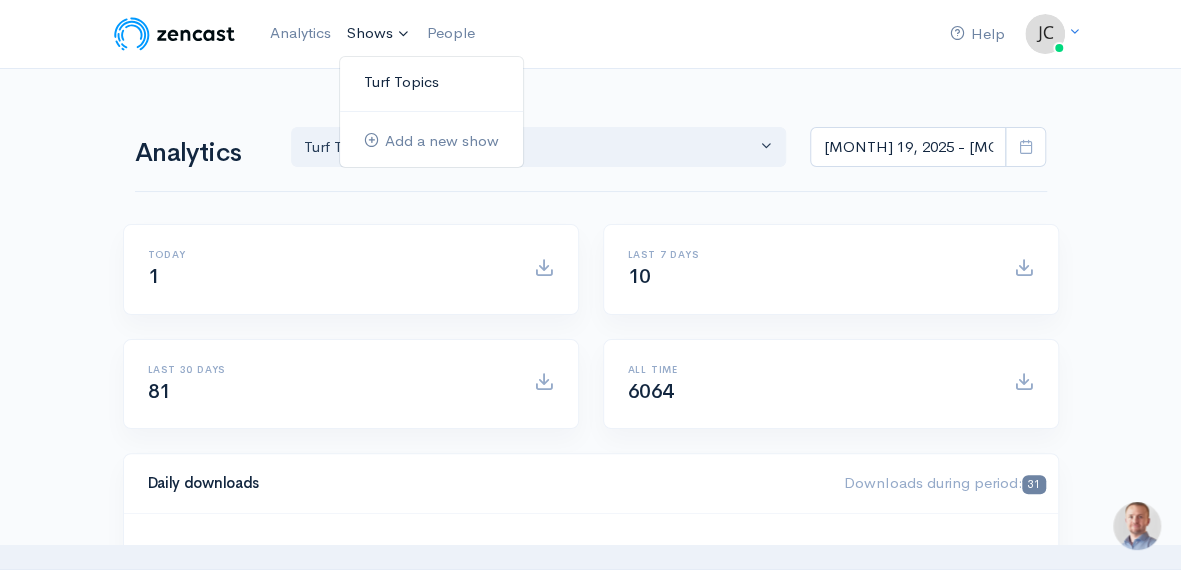 click on "Turf Topics" at bounding box center (431, 82) 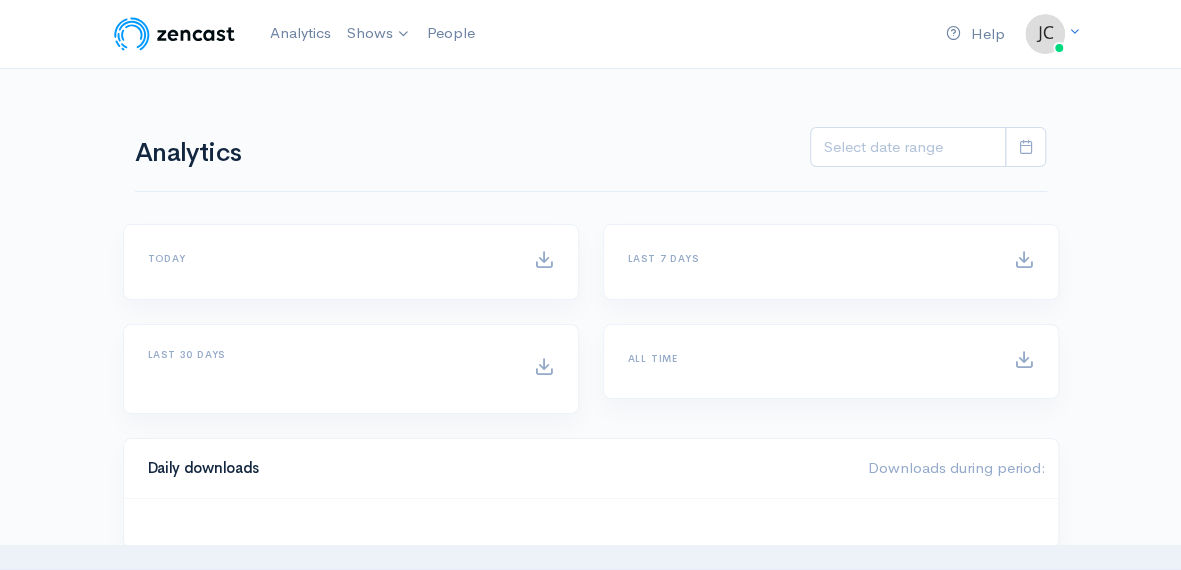 click on "Your profile
Team settings
[PODCAST_NAME]
Current" at bounding box center (590, 584) 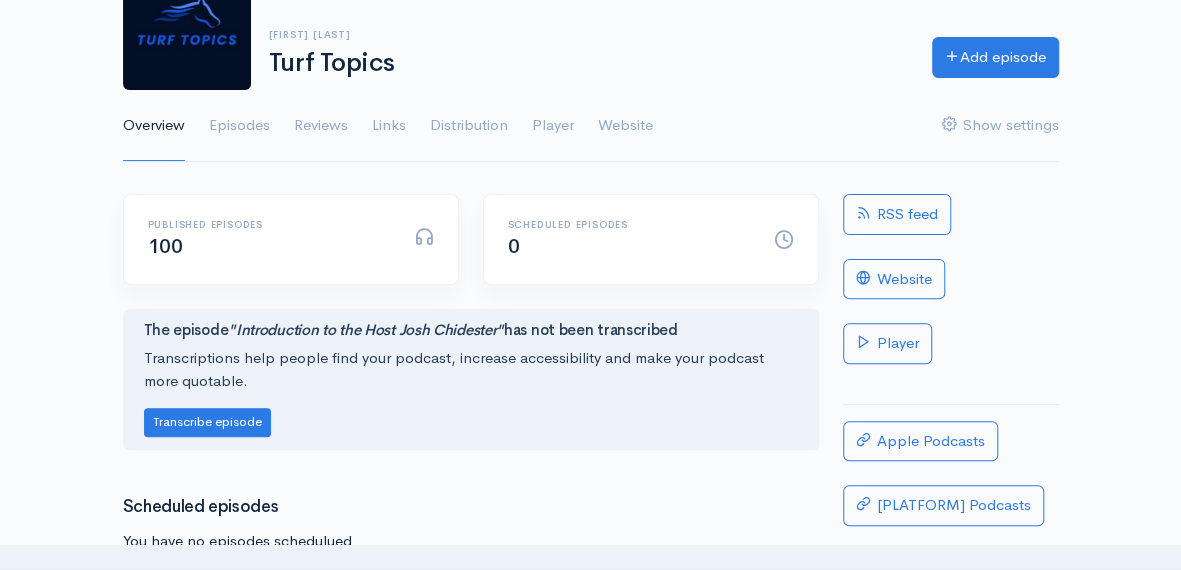 scroll, scrollTop: 0, scrollLeft: 0, axis: both 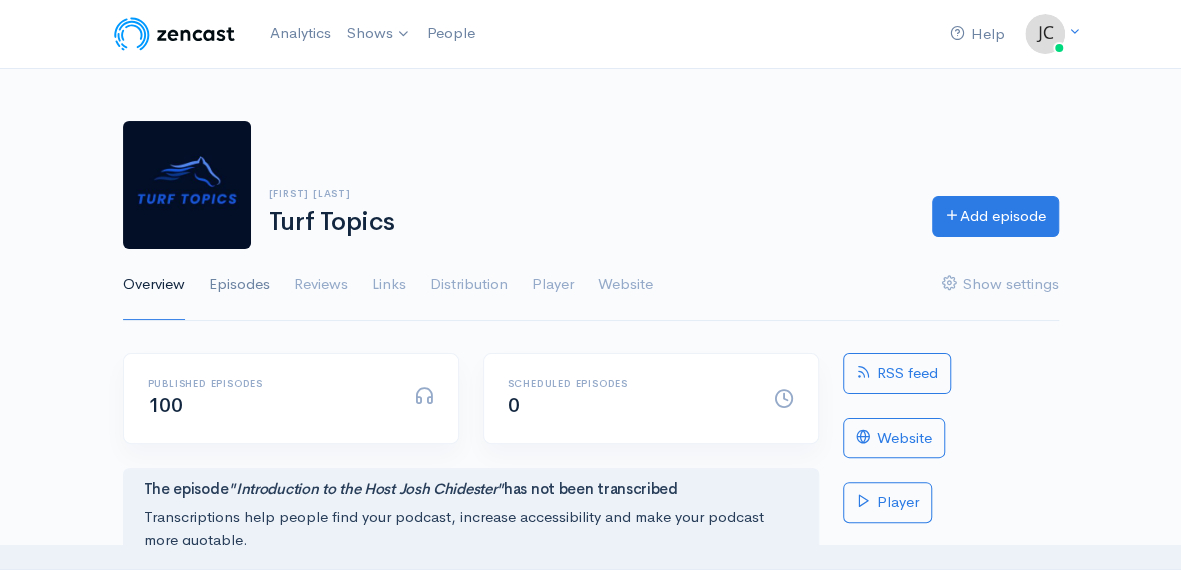 click on "Episodes" at bounding box center [239, 285] 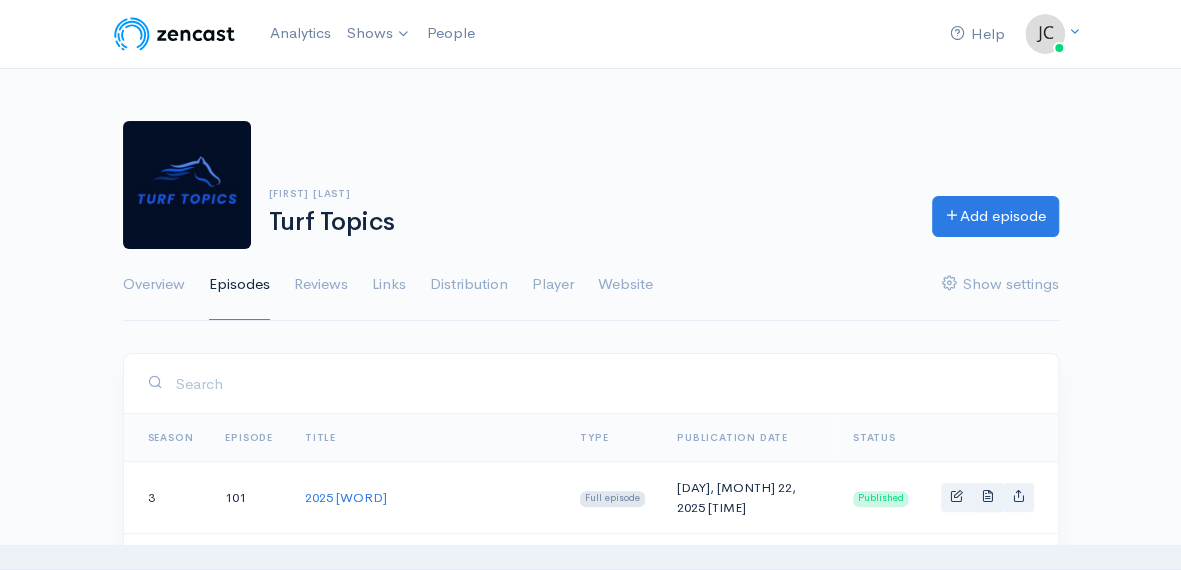 scroll, scrollTop: 0, scrollLeft: 0, axis: both 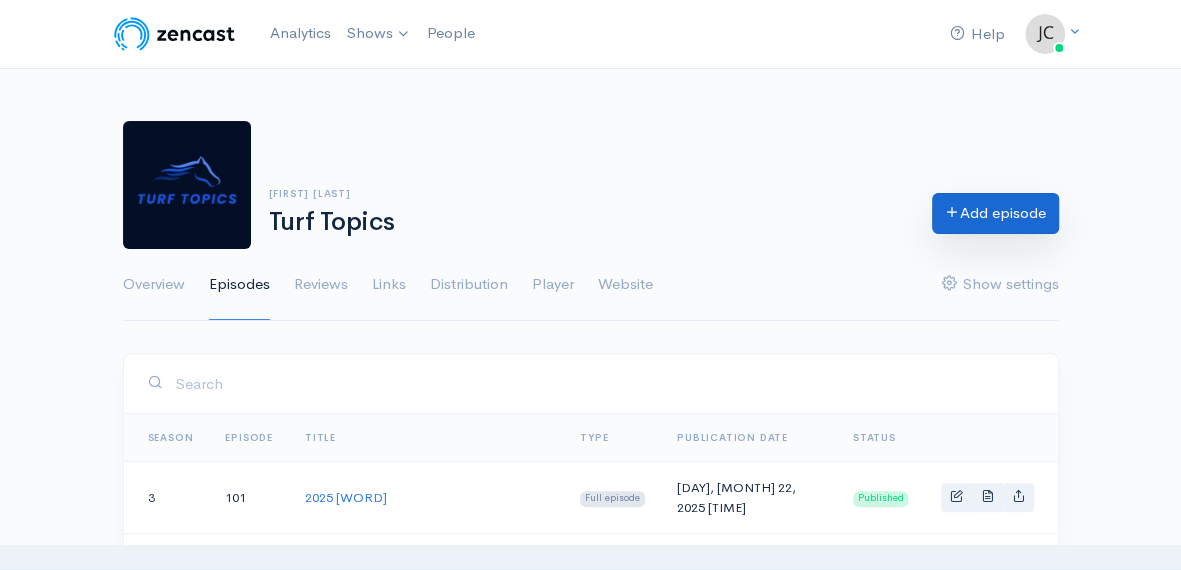 click on "Add episode" at bounding box center (995, 213) 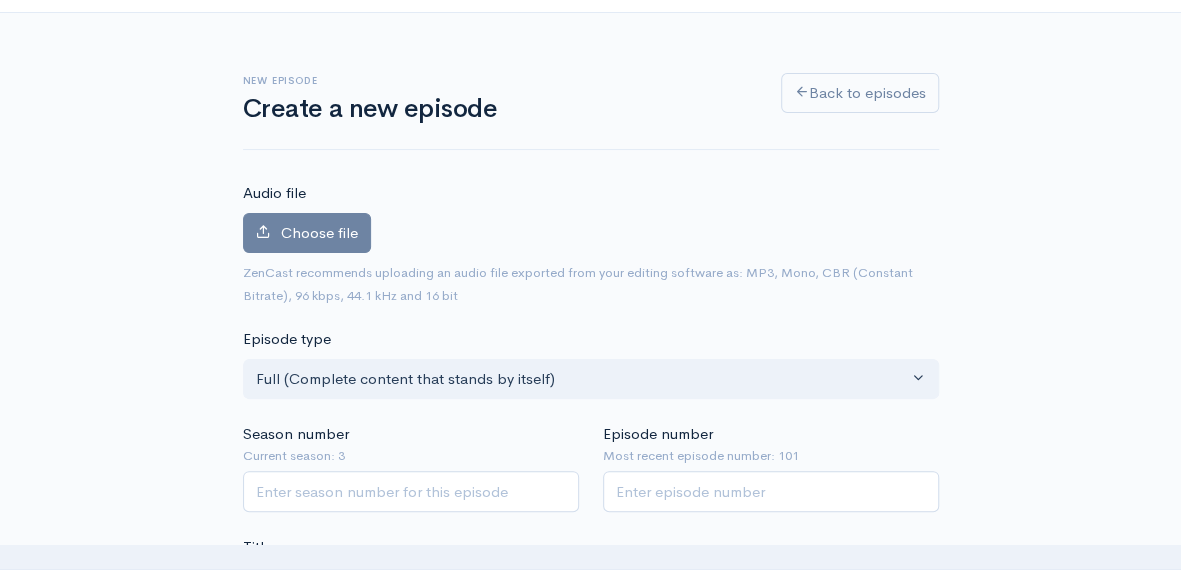 scroll, scrollTop: 100, scrollLeft: 0, axis: vertical 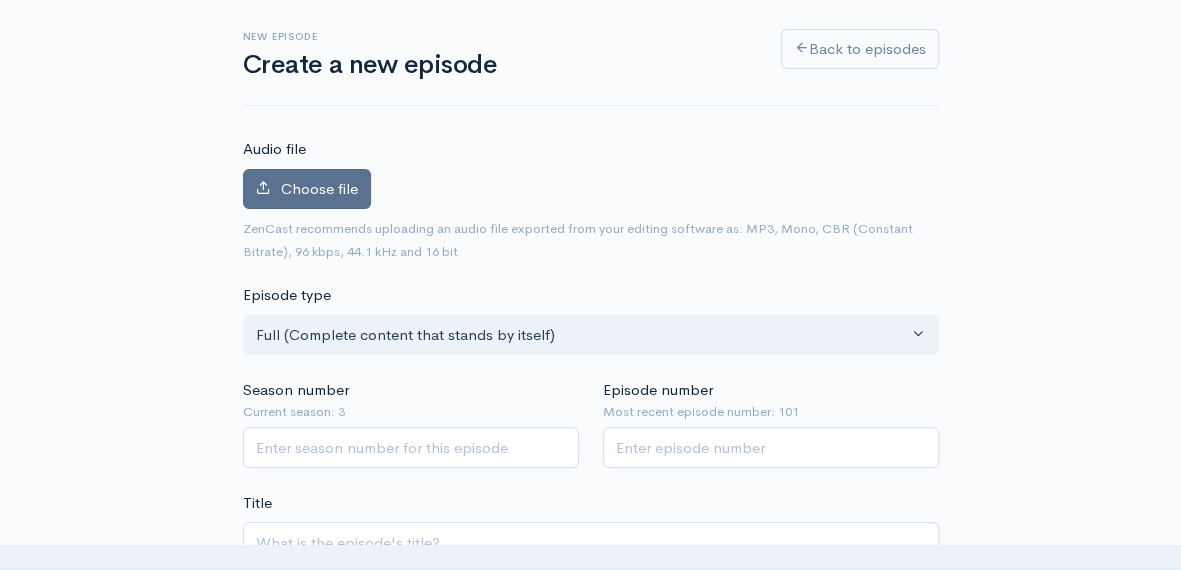 click on "Choose file" at bounding box center [319, 188] 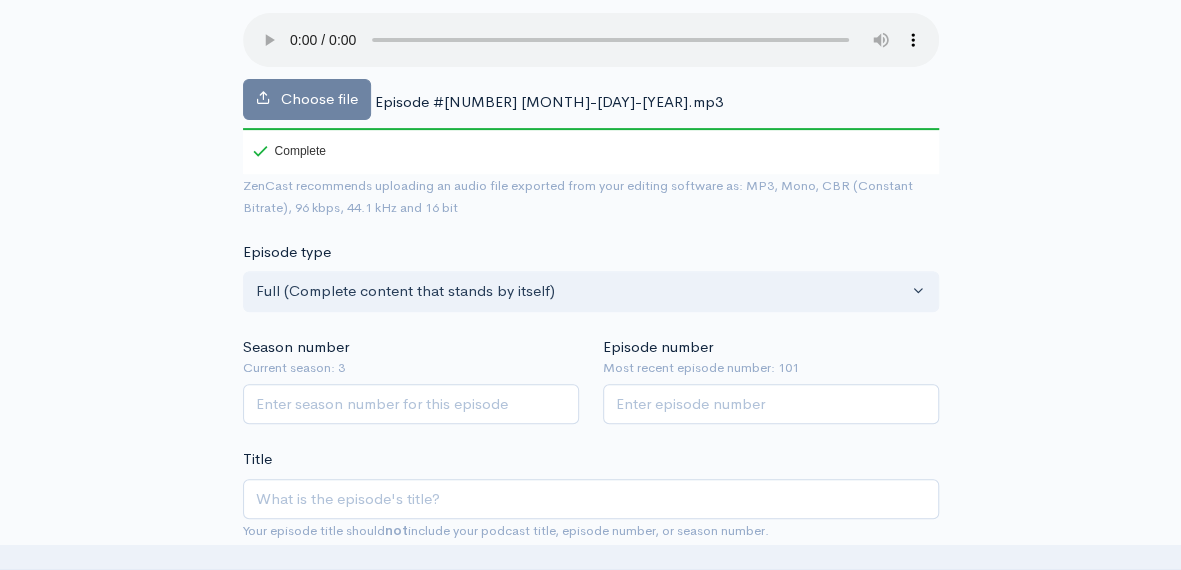 scroll, scrollTop: 300, scrollLeft: 0, axis: vertical 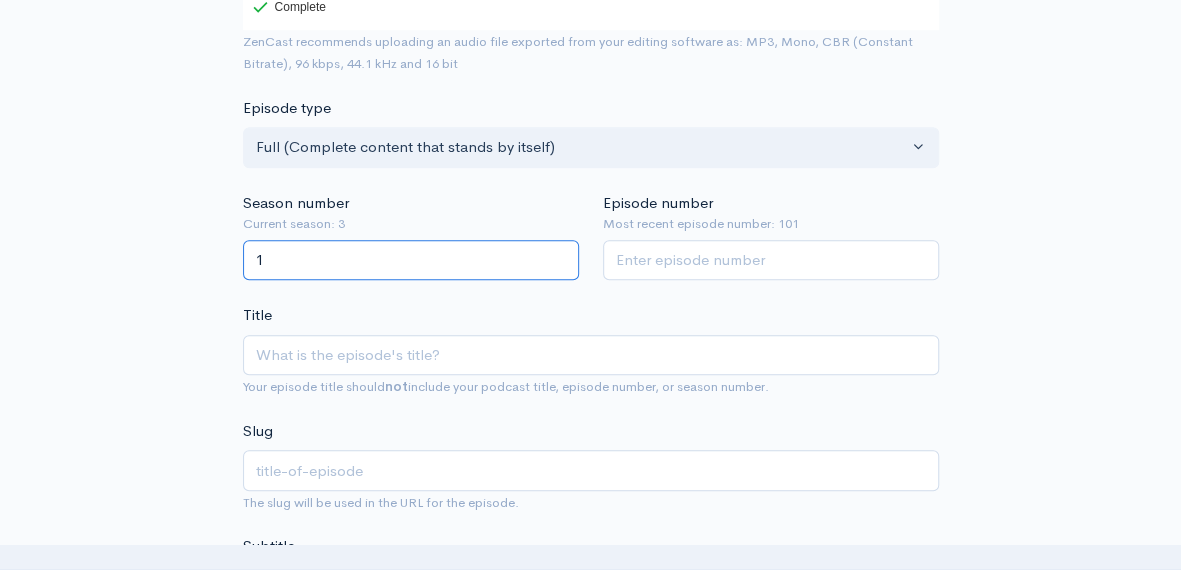 click on "1" at bounding box center (411, 260) 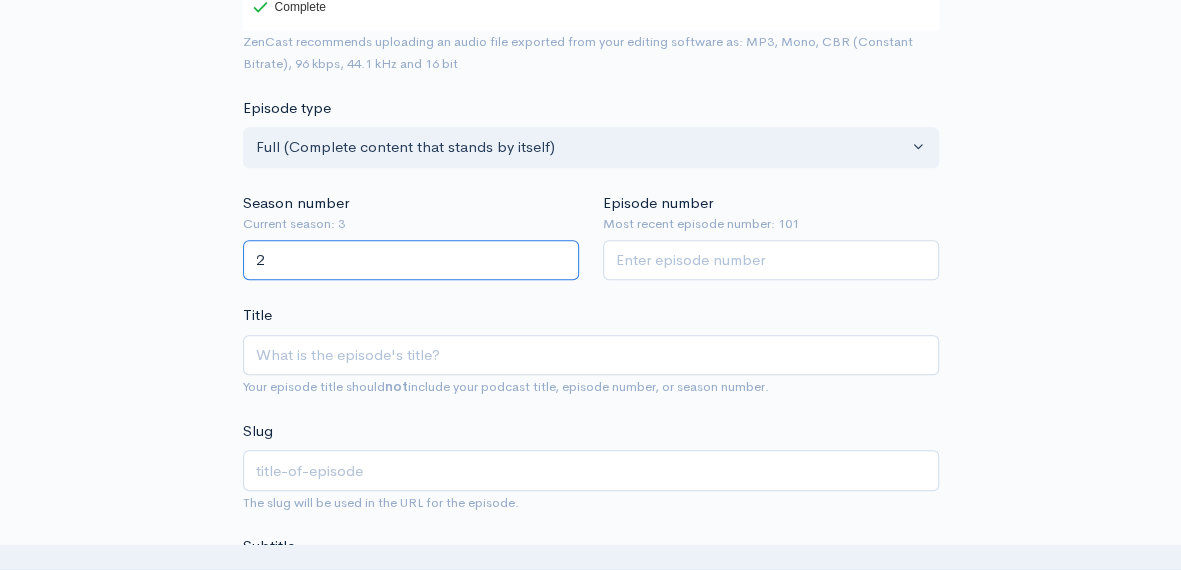 click on "2" at bounding box center (411, 260) 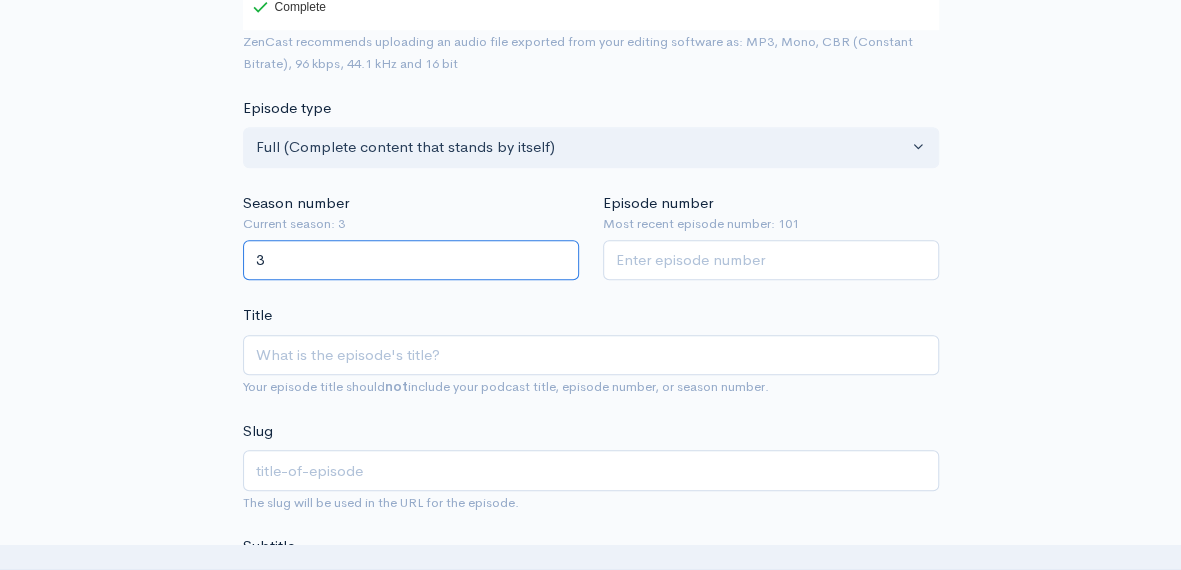 type on "3" 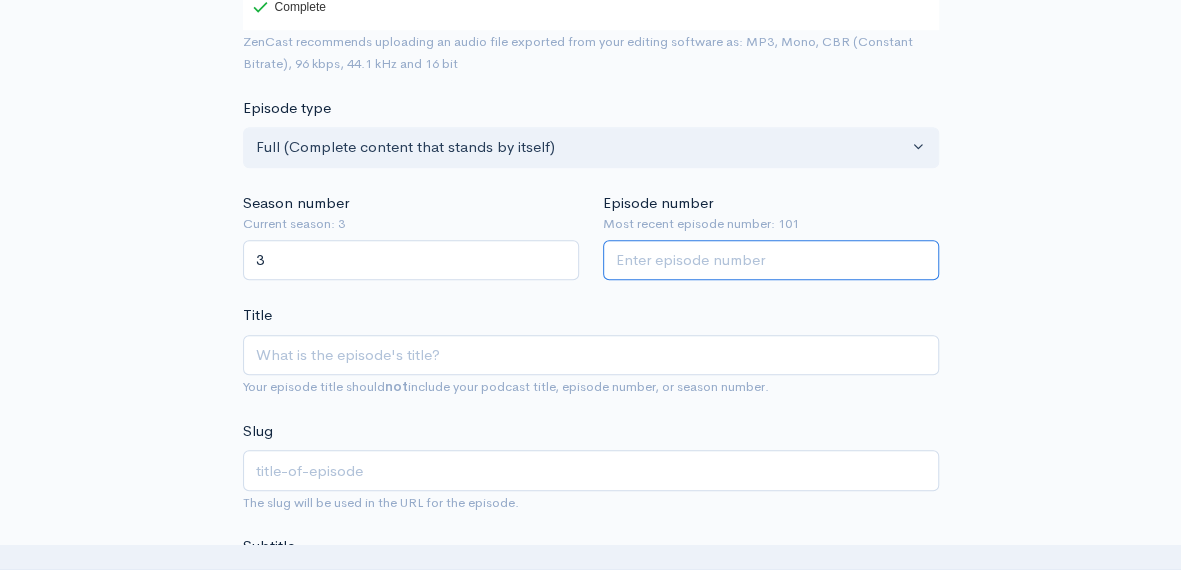 click on "Episode number" at bounding box center (771, 260) 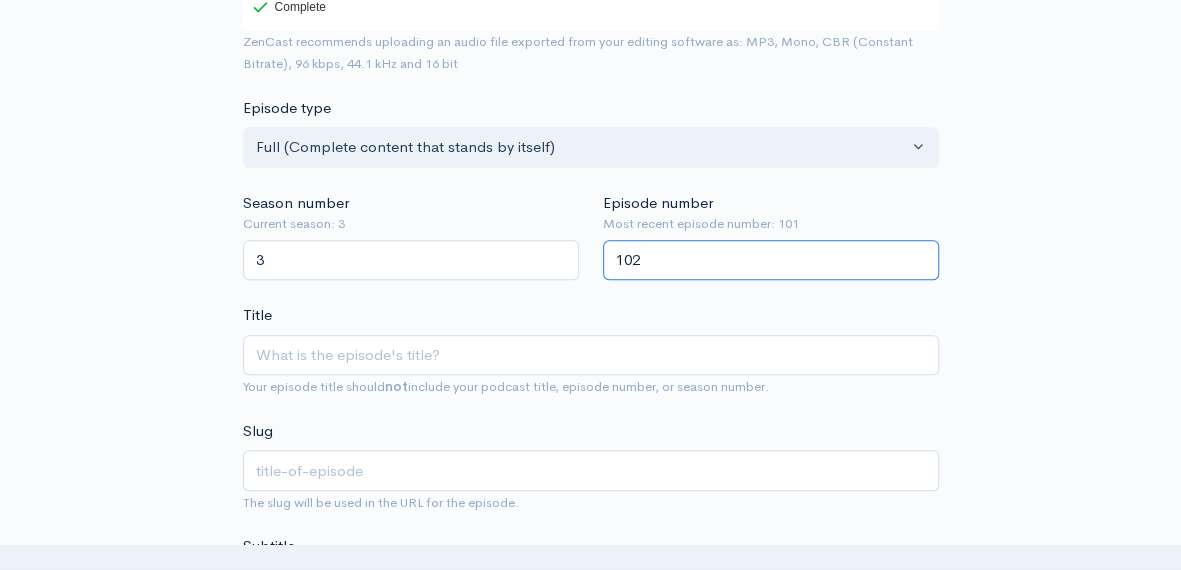type on "102" 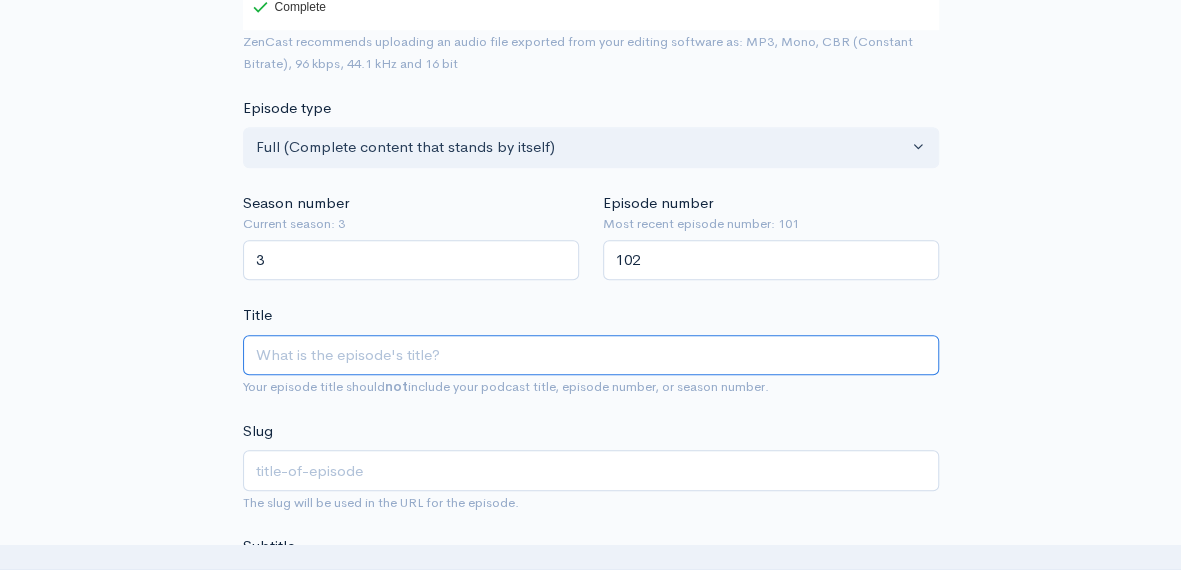 click on "Title" at bounding box center (591, 355) 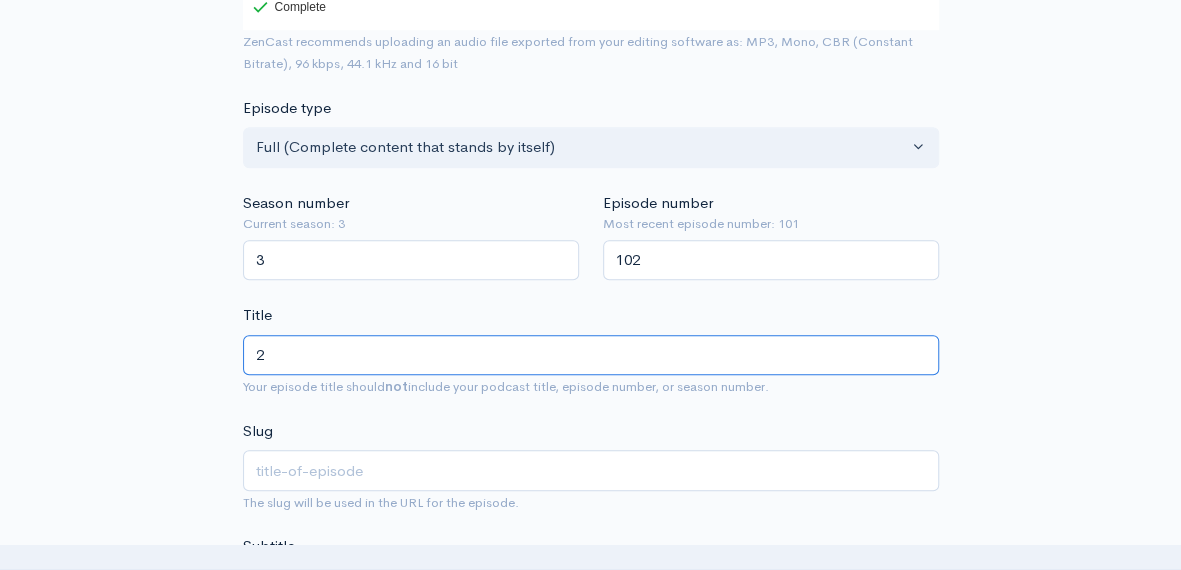 type on "2" 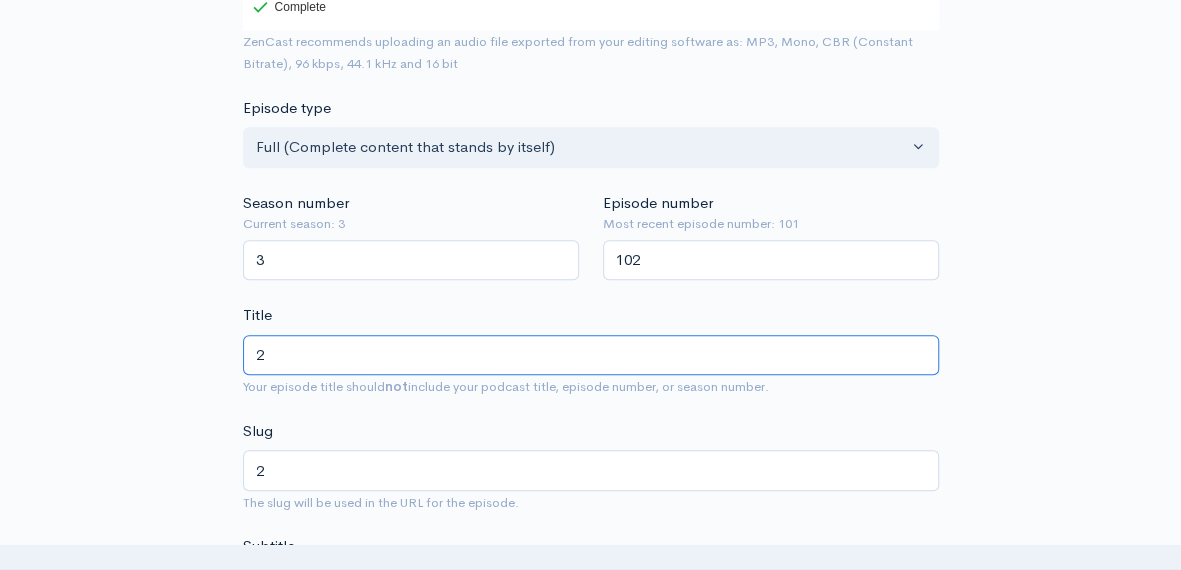 type on "20" 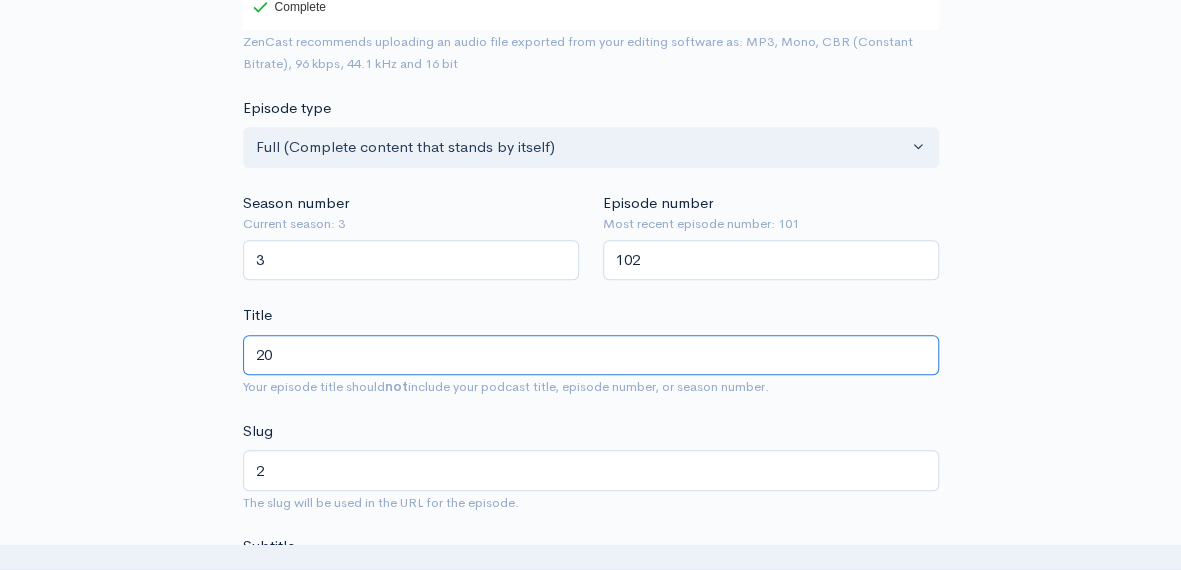 type on "20" 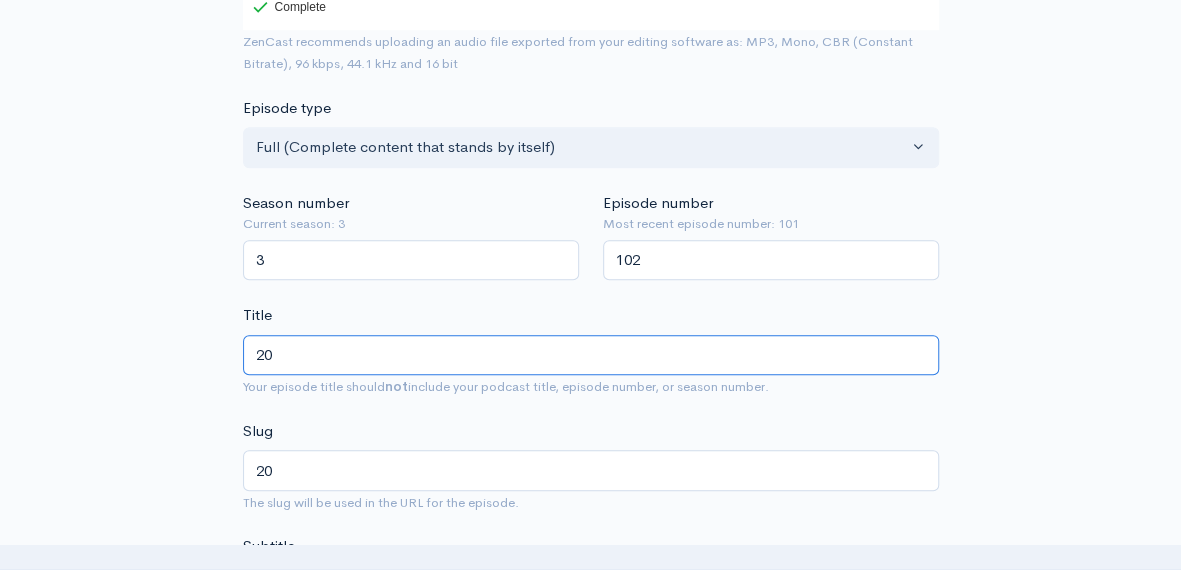 type on "202" 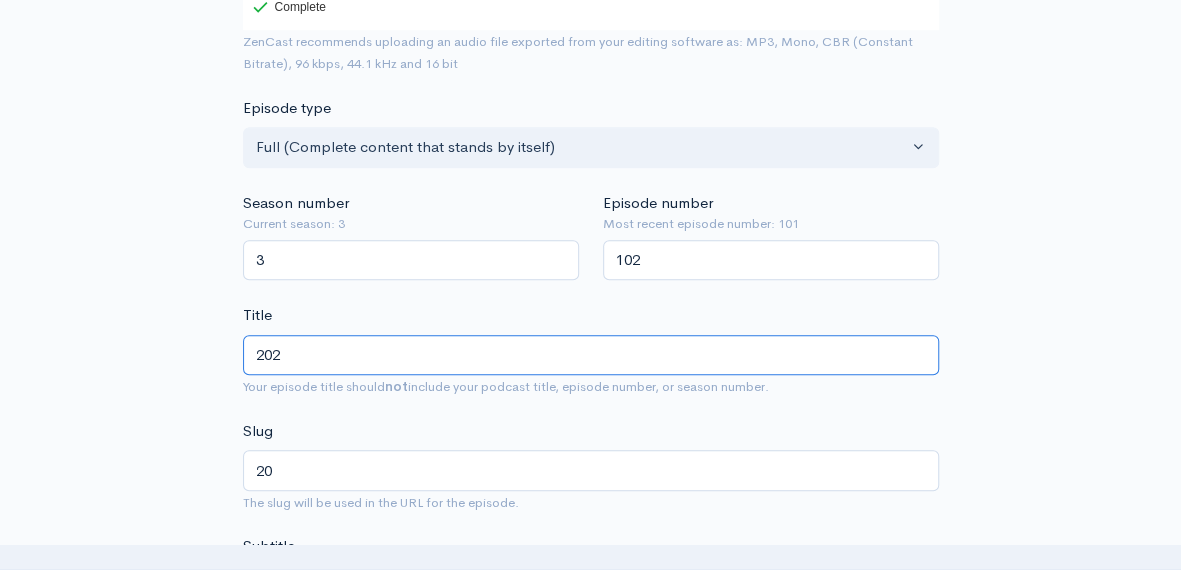type on "202" 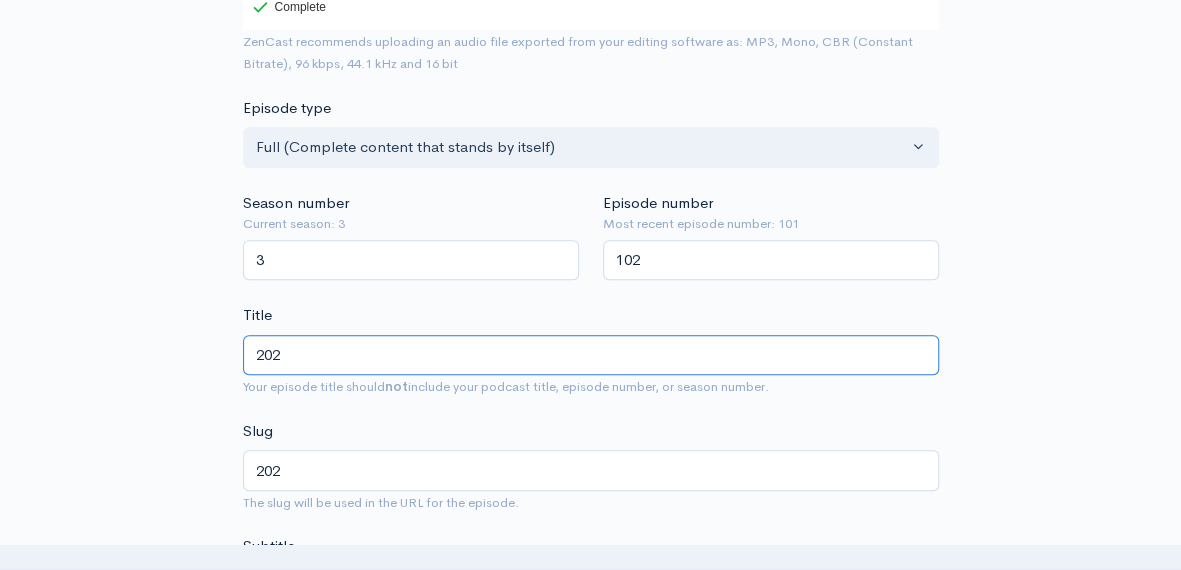 type on "2025" 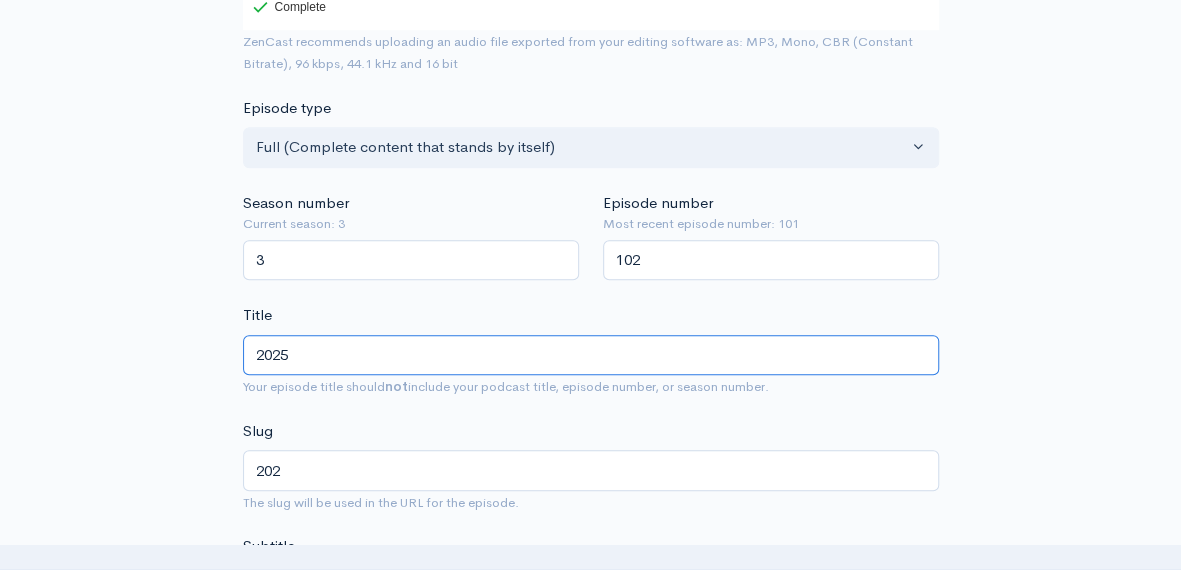 type on "2025" 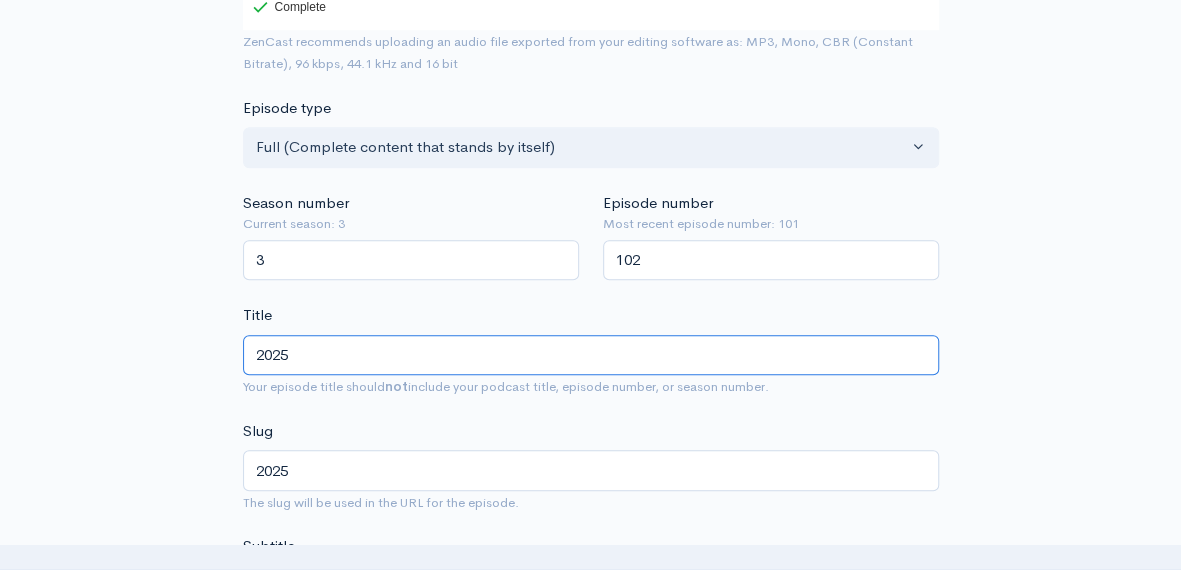 type on "2025 W" 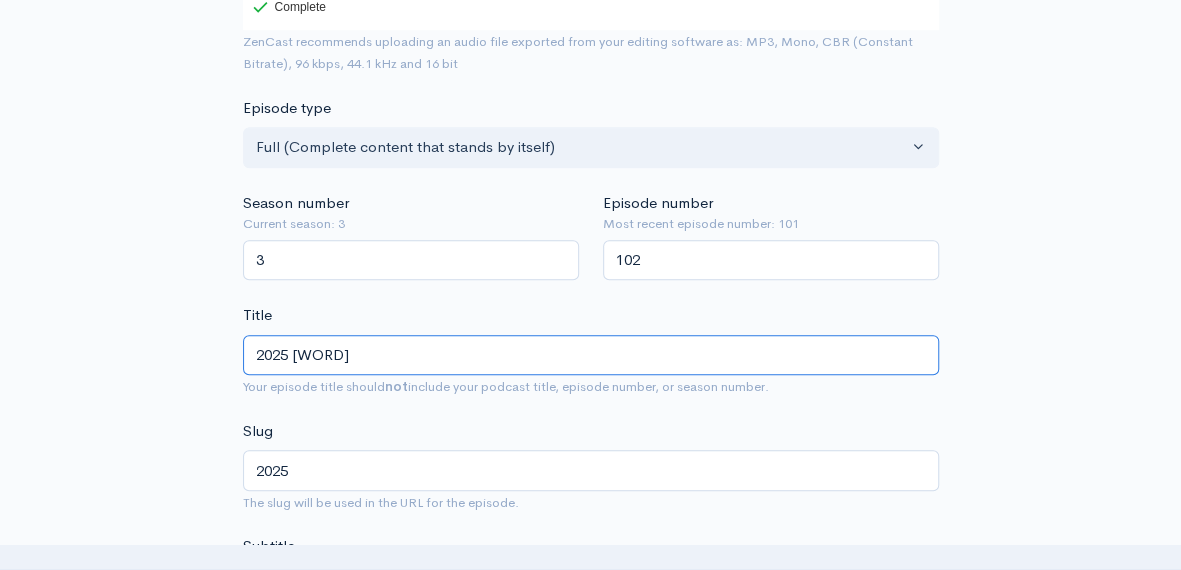 type on "2025-w" 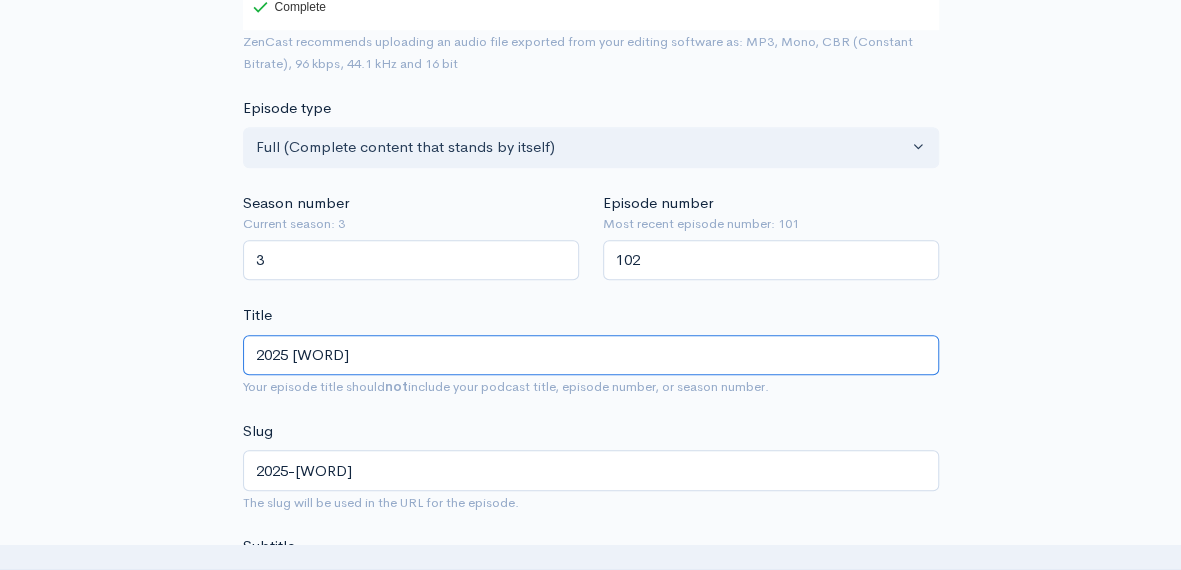 type on "2025 Wh" 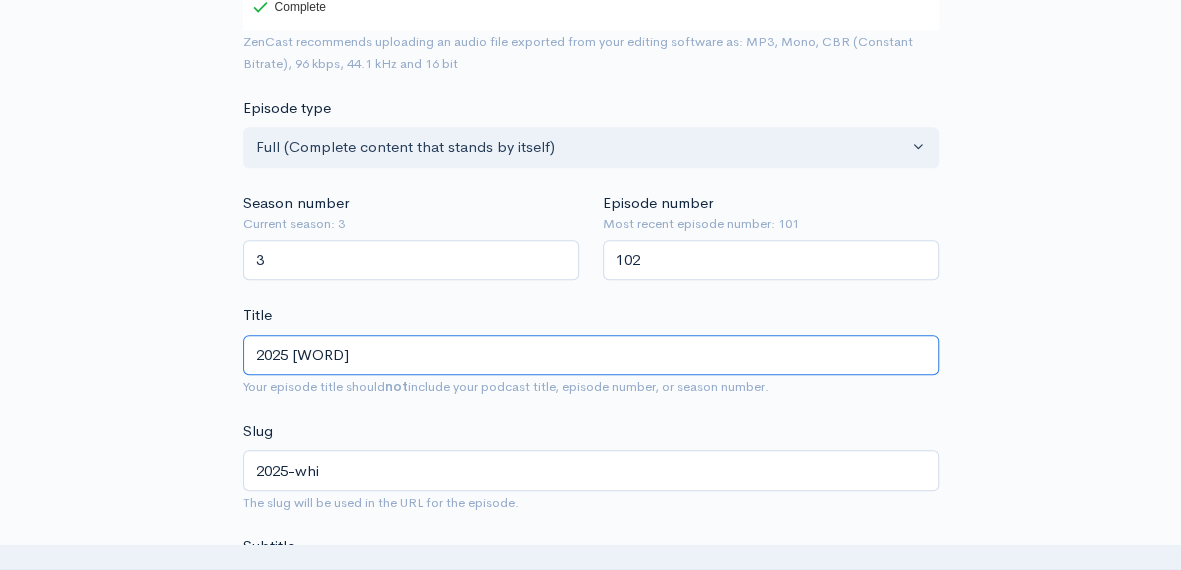 type on "2025 Whit" 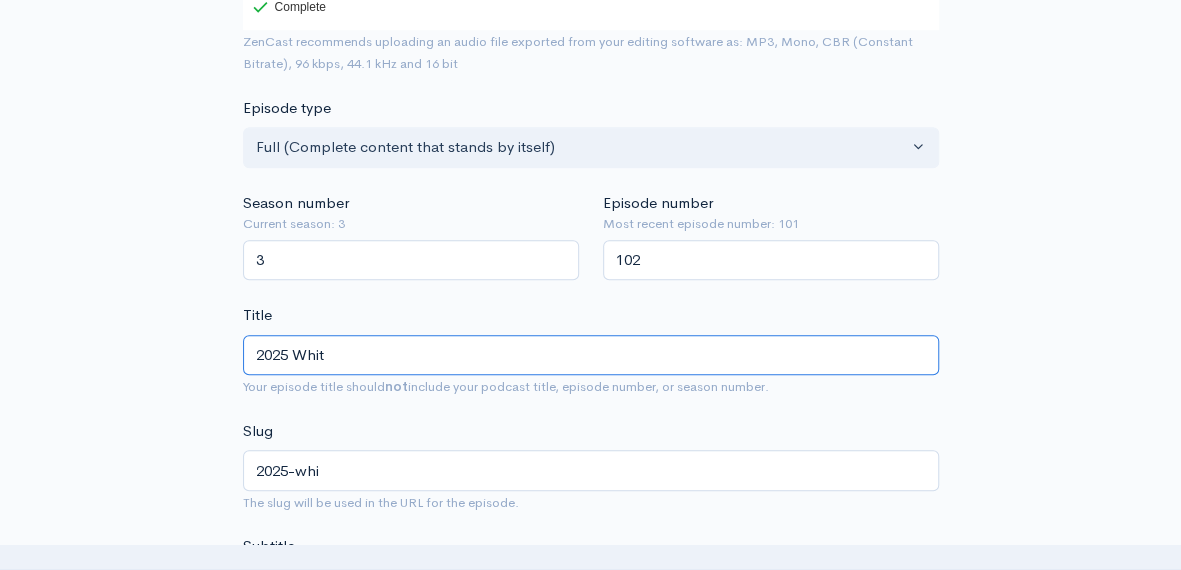type on "2025-whit" 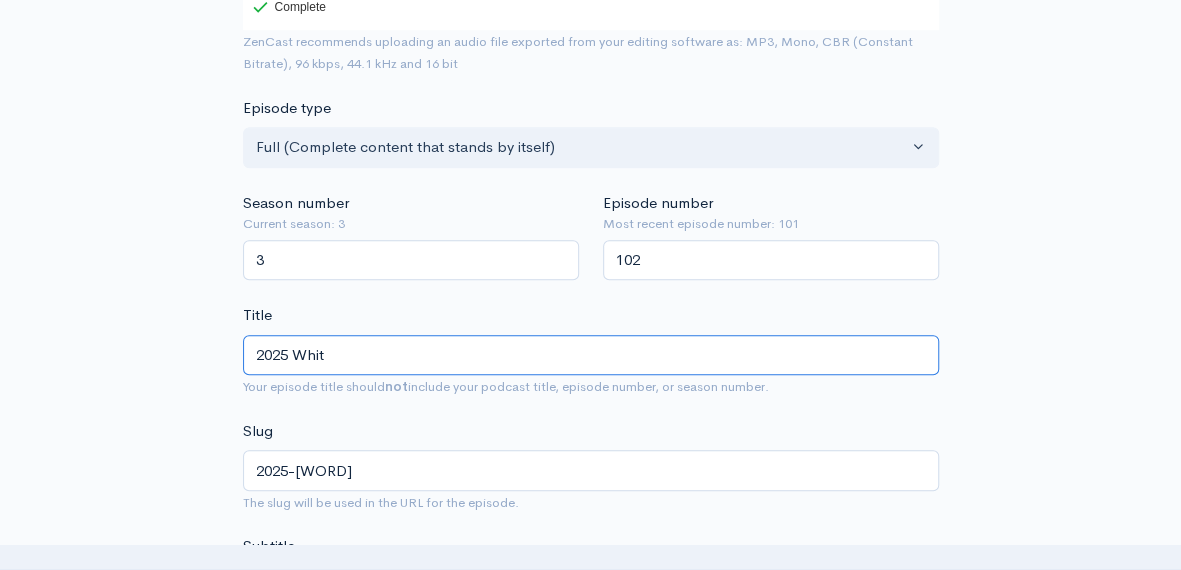 type on "2025 Whitn" 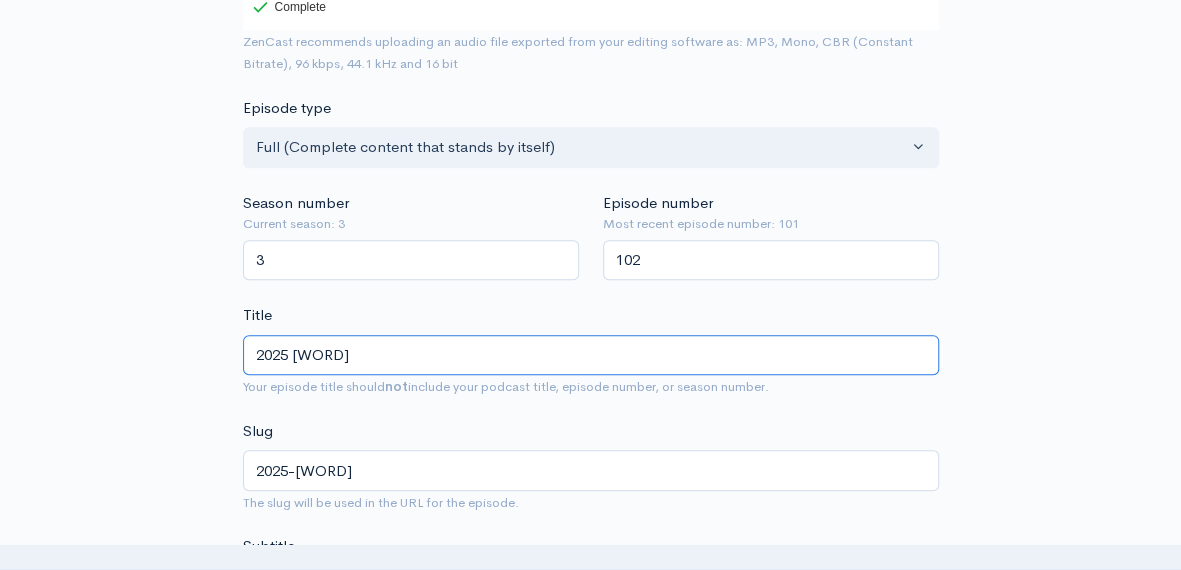 type on "2025-whitn" 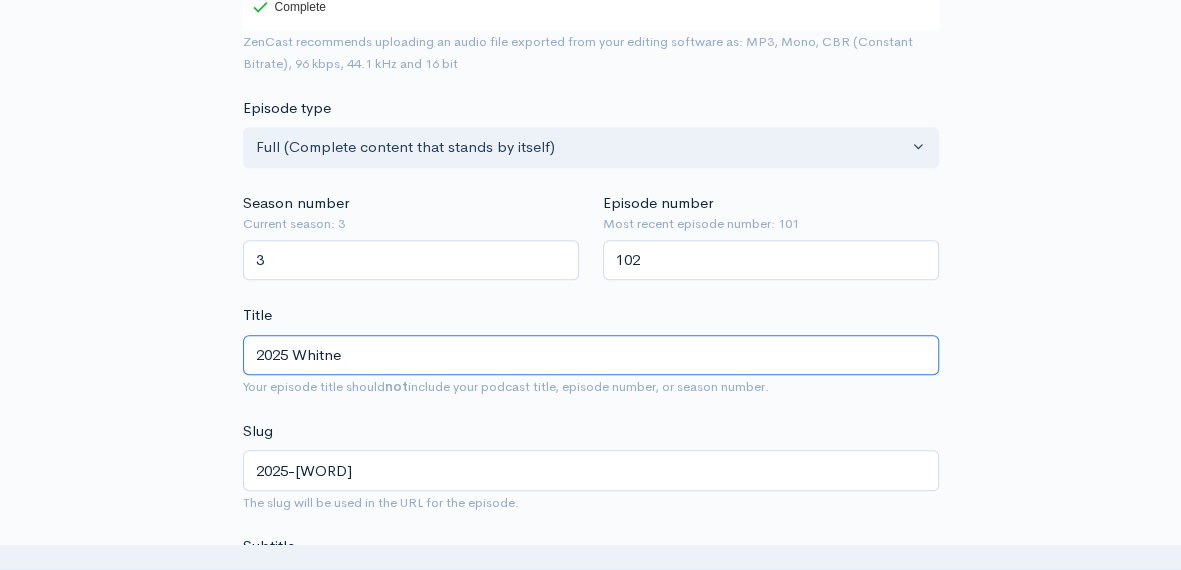 type on "2025-whitne" 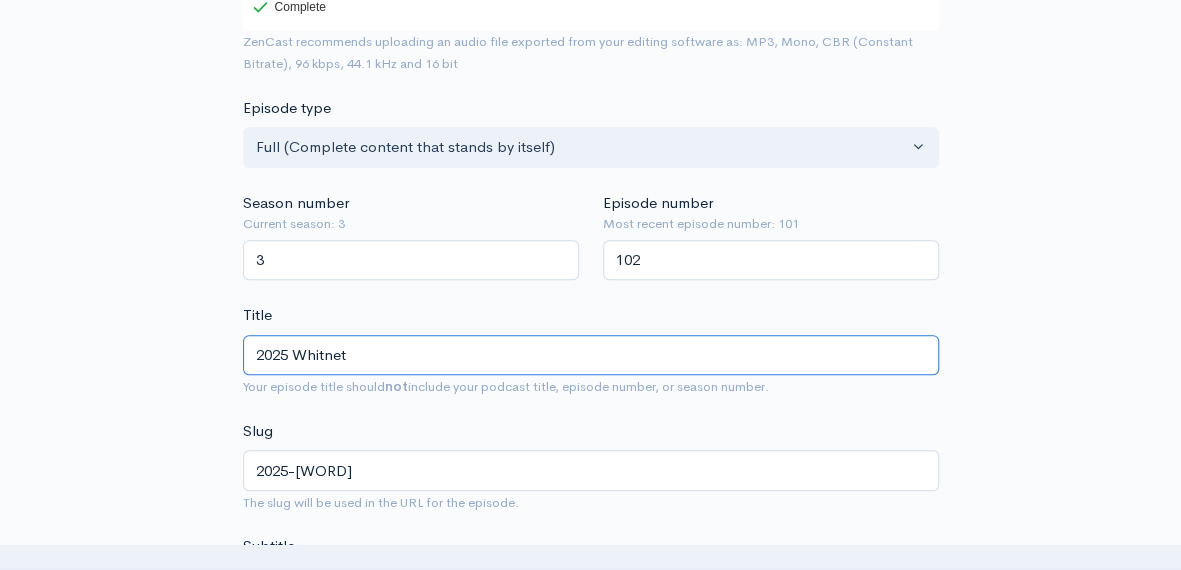 type on "2025-whitnet" 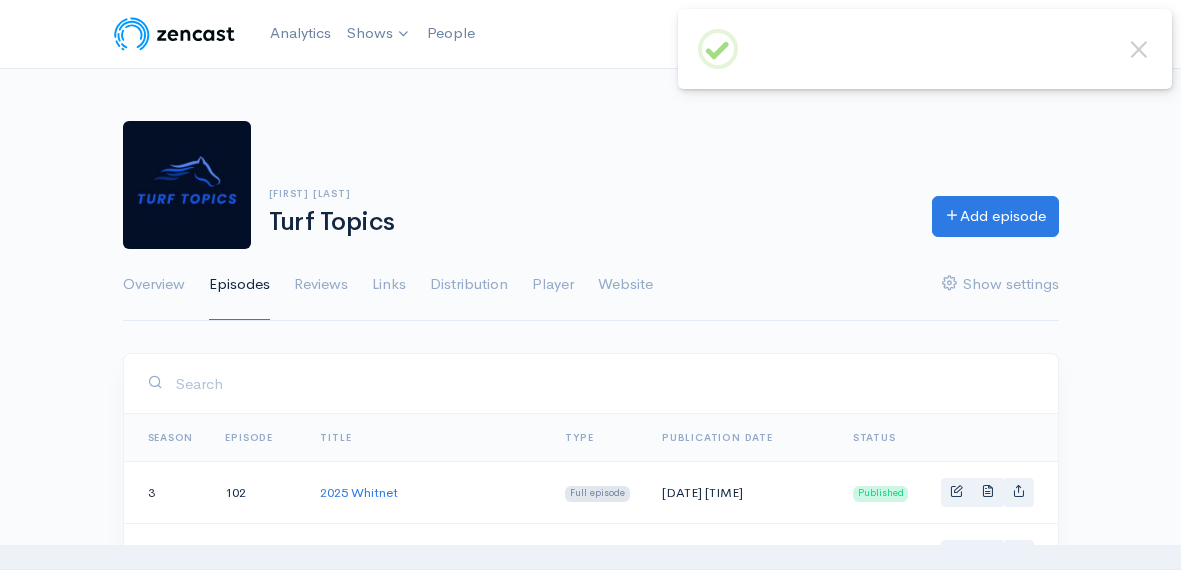 scroll, scrollTop: 0, scrollLeft: 0, axis: both 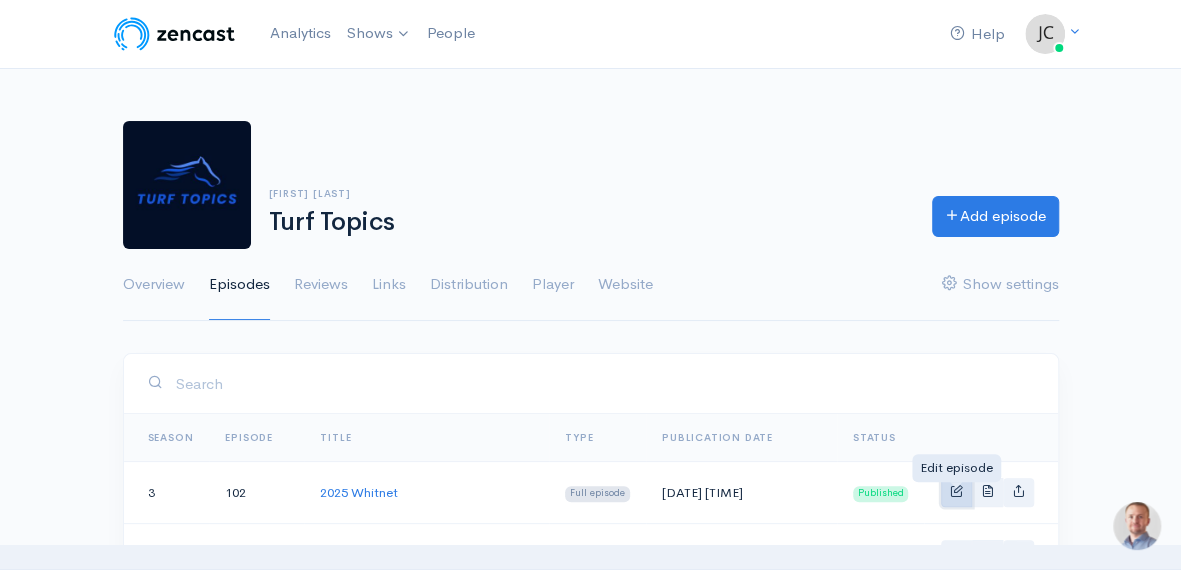 click at bounding box center [956, 490] 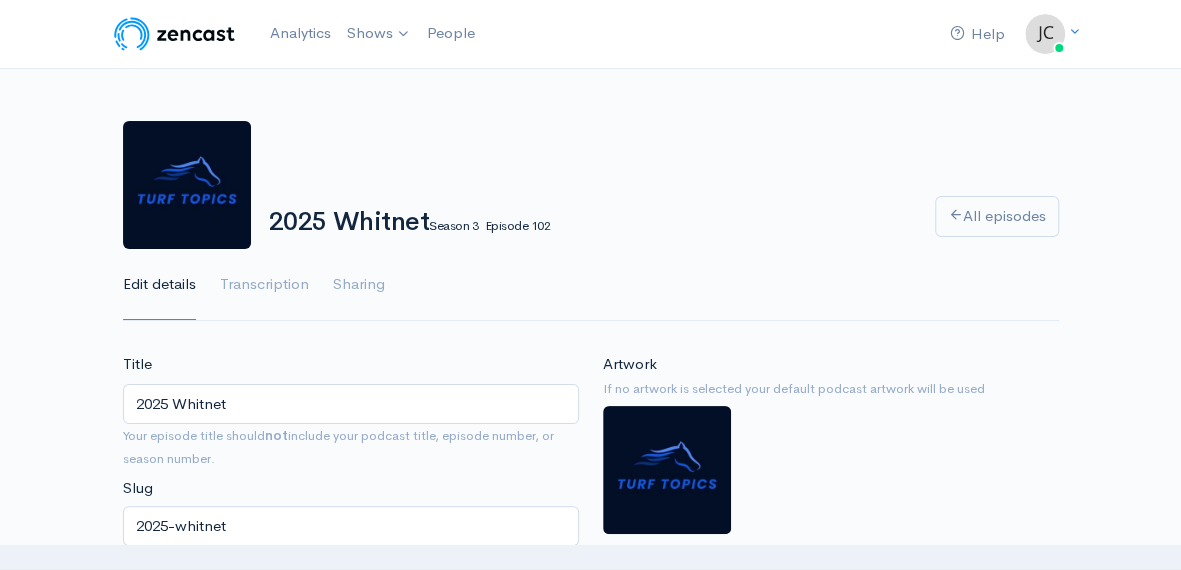 scroll, scrollTop: 0, scrollLeft: 0, axis: both 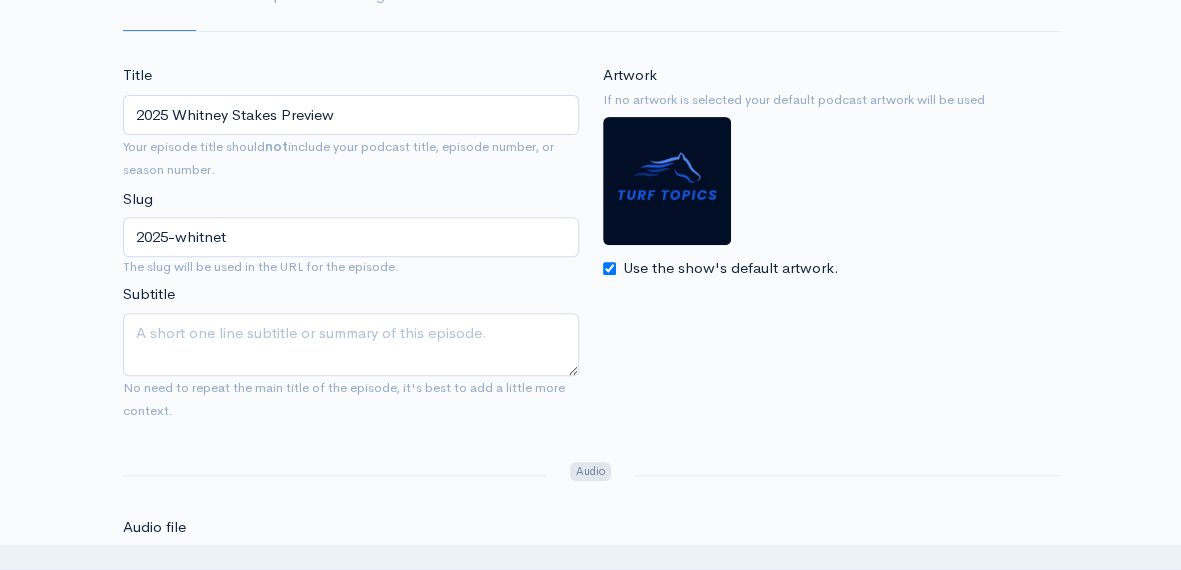 type on "2025 Whitney Stakes Preview" 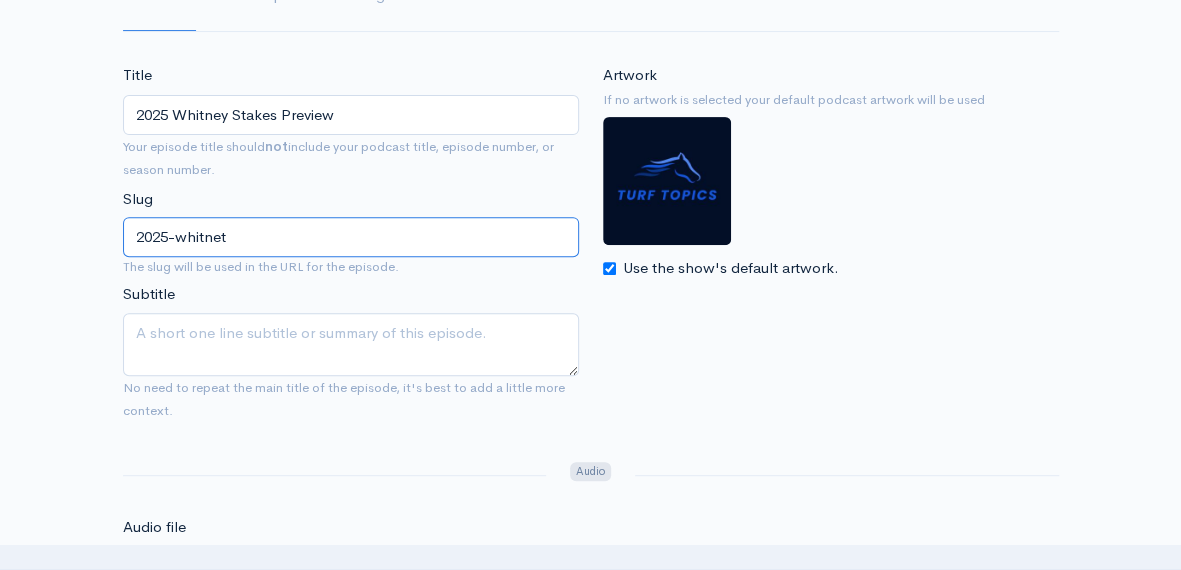 click on "2025-whitnet" at bounding box center [351, 237] 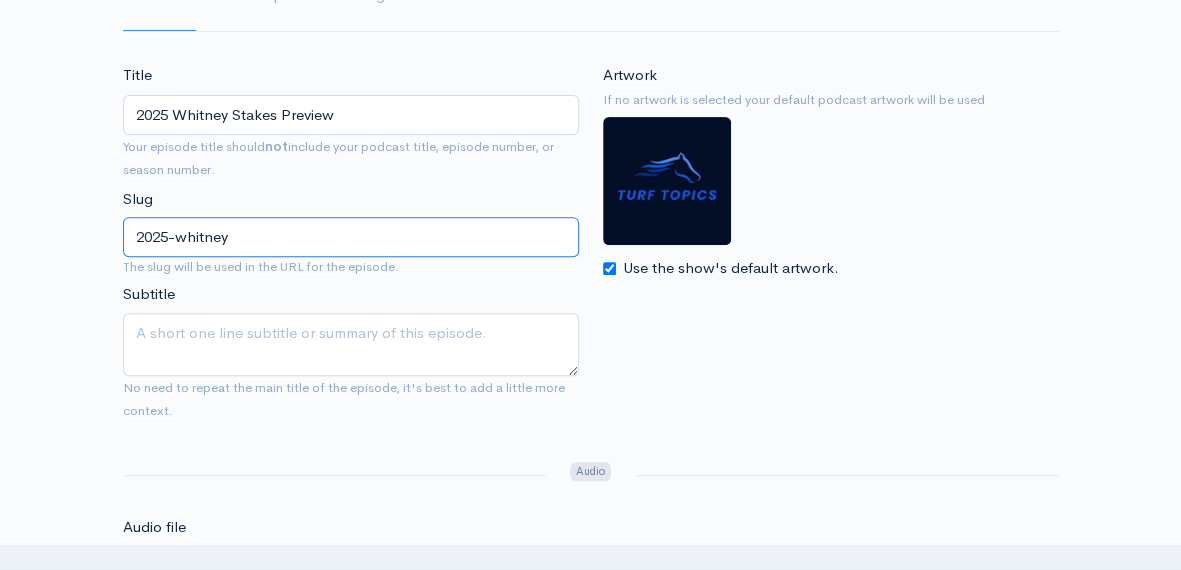 scroll, scrollTop: 325, scrollLeft: 0, axis: vertical 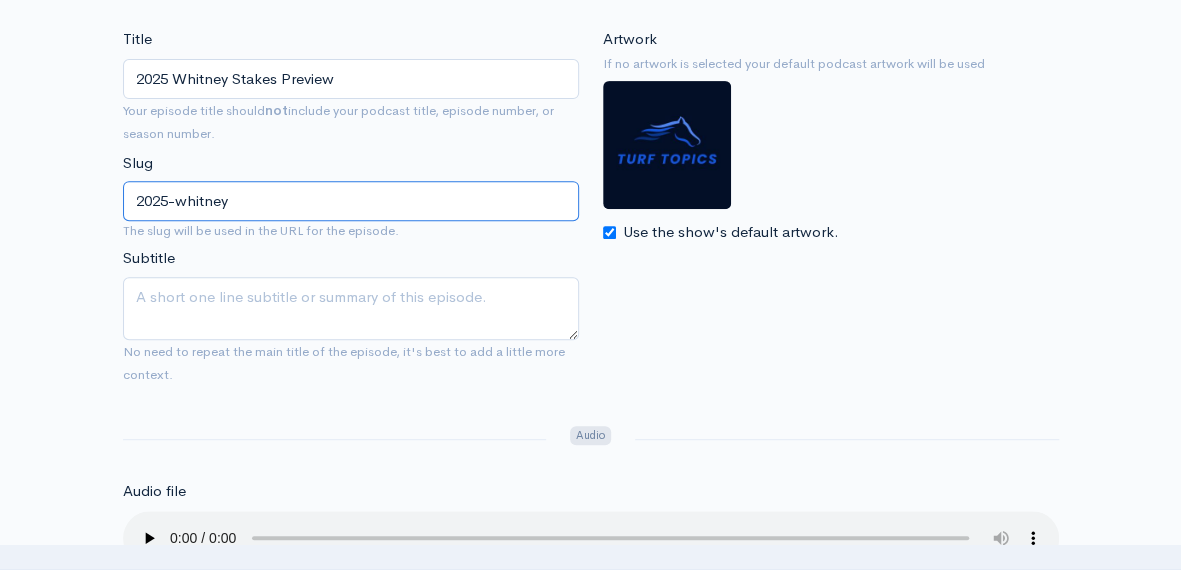 type on "2025-whitney" 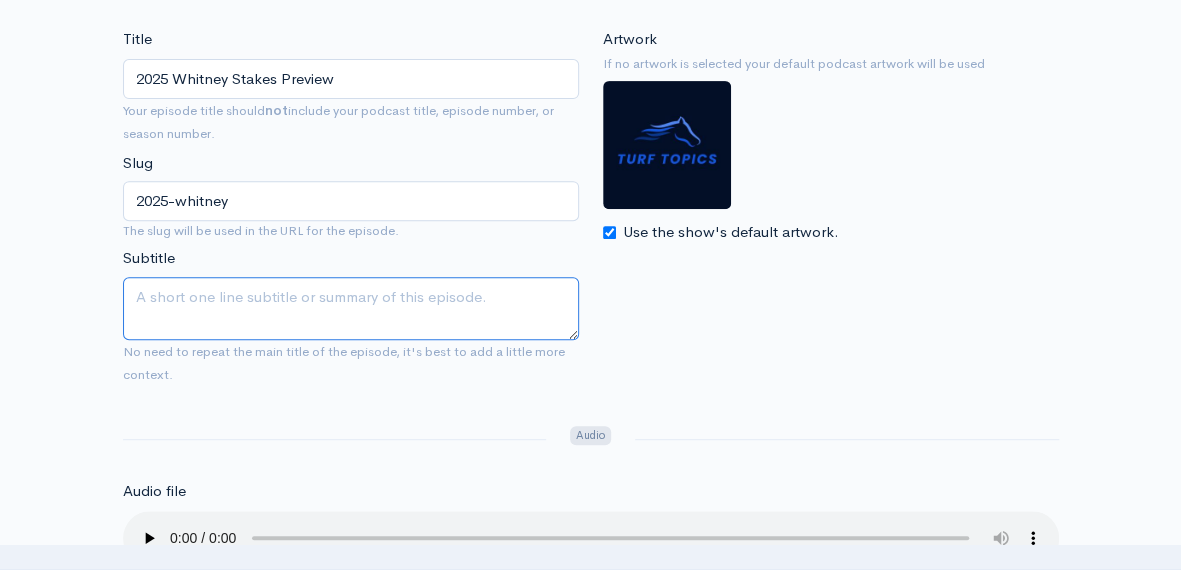 click on "Subtitle" at bounding box center (351, 308) 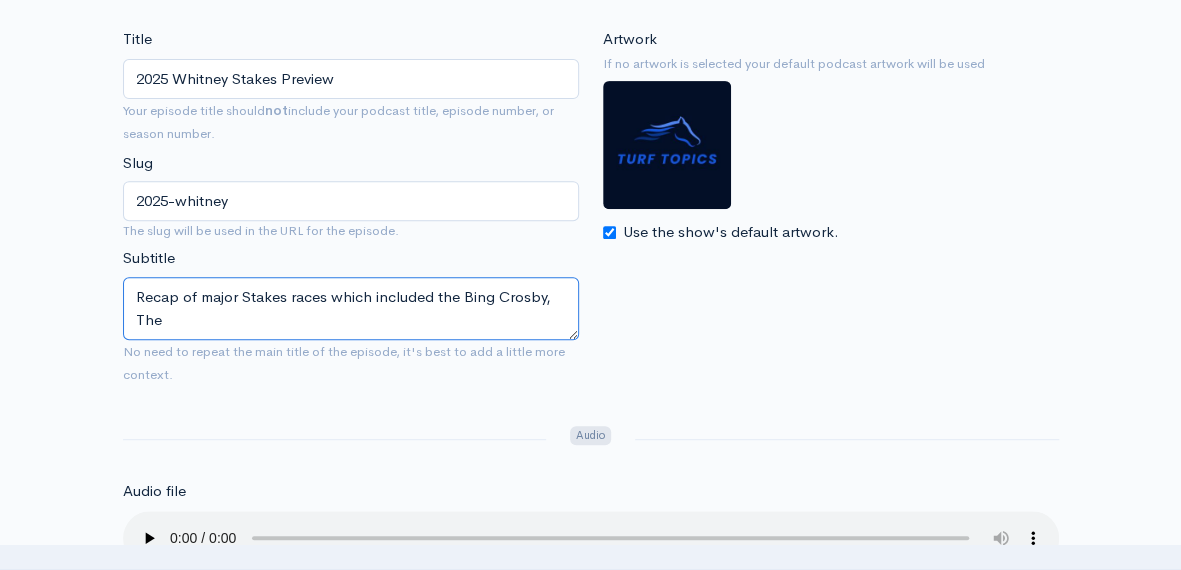click on "Recap of major Stakes races which included the Bing Crosby, The" at bounding box center (351, 308) 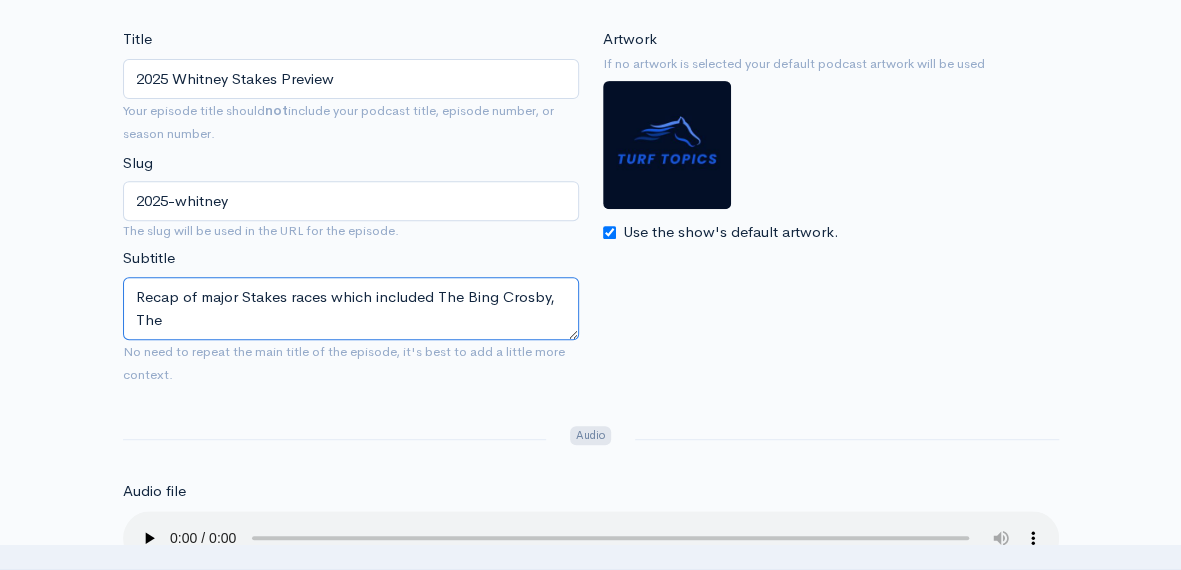 click on "Recap of major Stakes races which included The Bing Crosby, The" at bounding box center [351, 308] 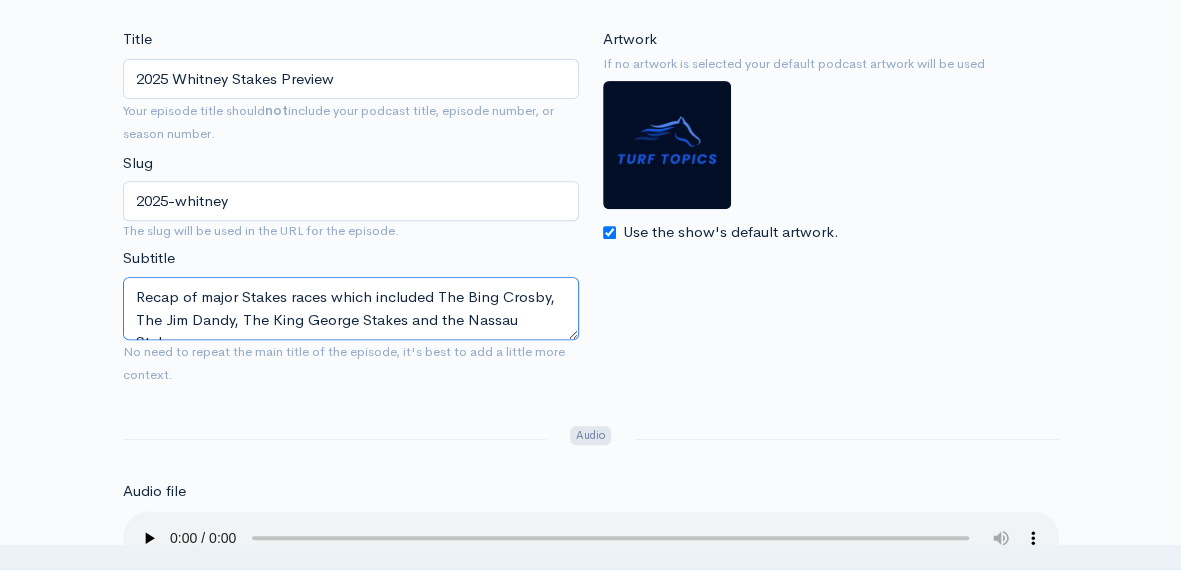 click on "Recap of major Stakes races which included The Bing Crosby, The Jim Dandy, The King George Stakes and the Nassau Stakes" at bounding box center (351, 308) 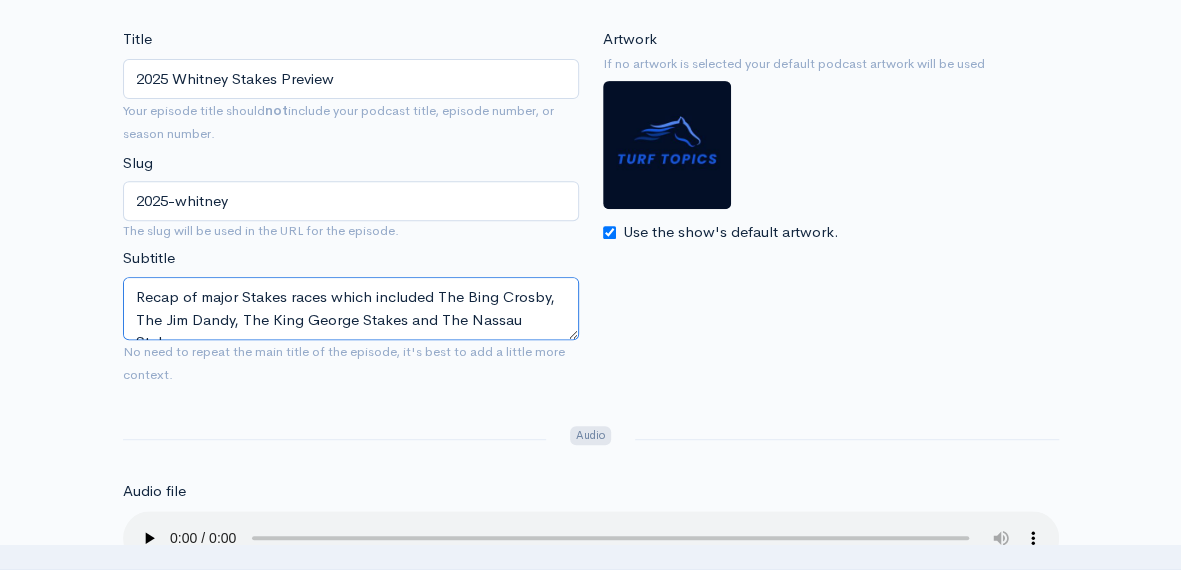 click on "Recap of major Stakes races which included The Bing Crosby, The Jim Dandy, The King George Stakes and The Nassau Stakes" at bounding box center (351, 308) 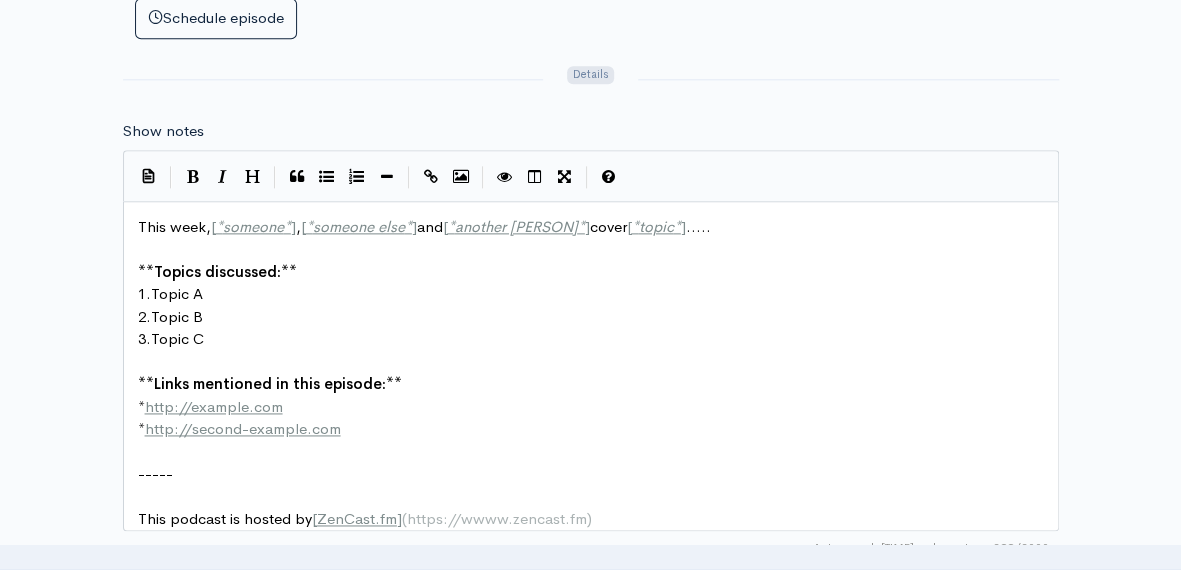 scroll, scrollTop: 1114, scrollLeft: 0, axis: vertical 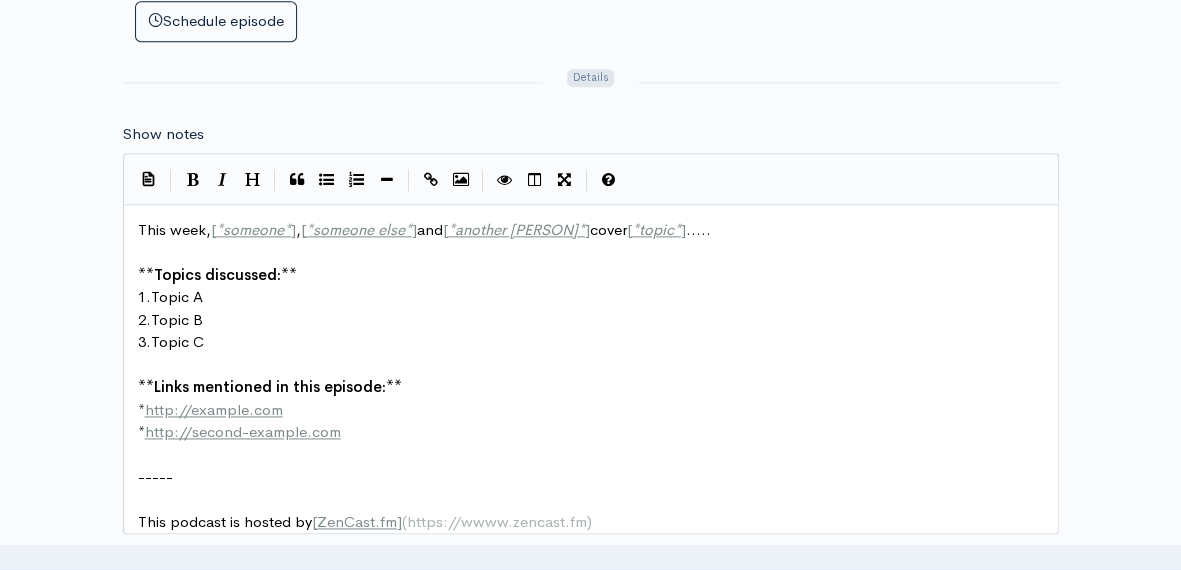 type on "Recap of major Stakes races which included The Bing Crosby, The Jim Dandy, The King George Stakes and The Nassau Stakes." 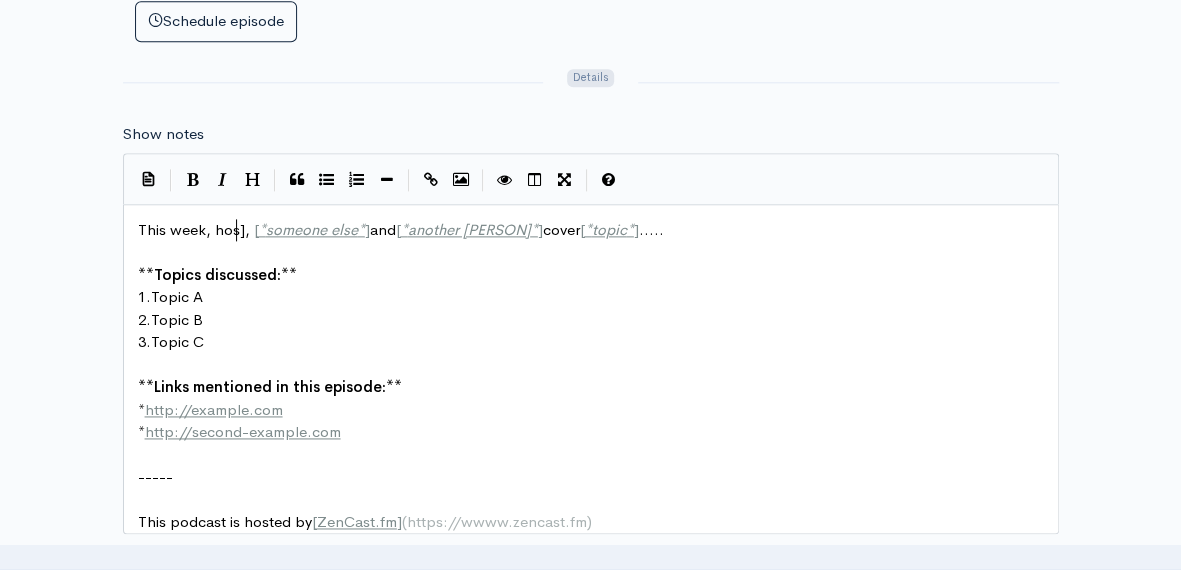 type on "host" 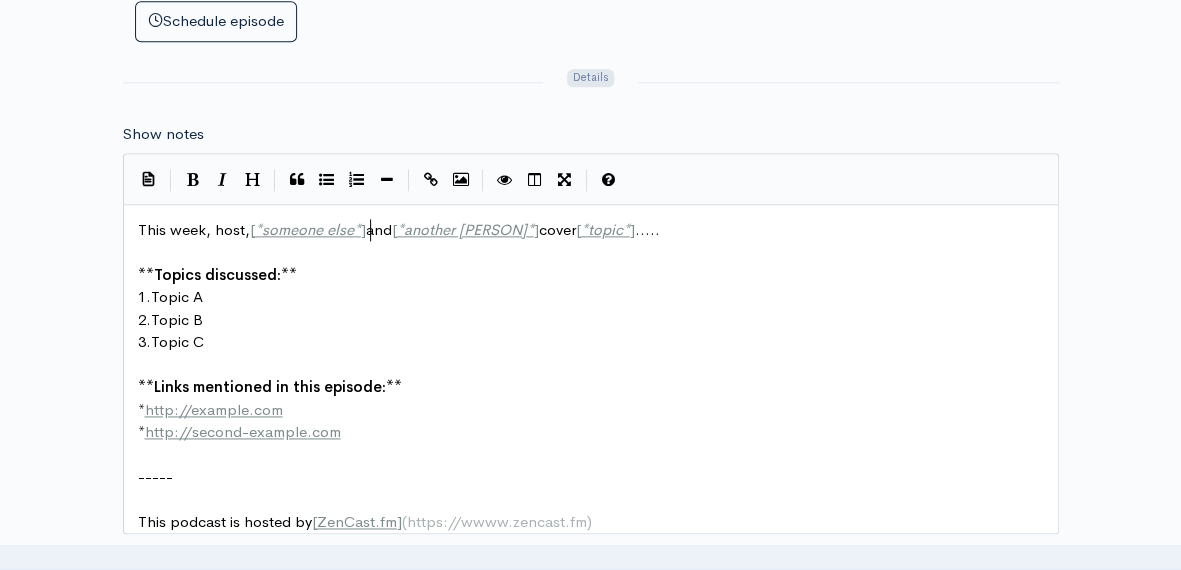 click on "This week, host, [ * someone else * ] and [ * another person * ] cover [ * topic * ] ....." at bounding box center (399, 229) 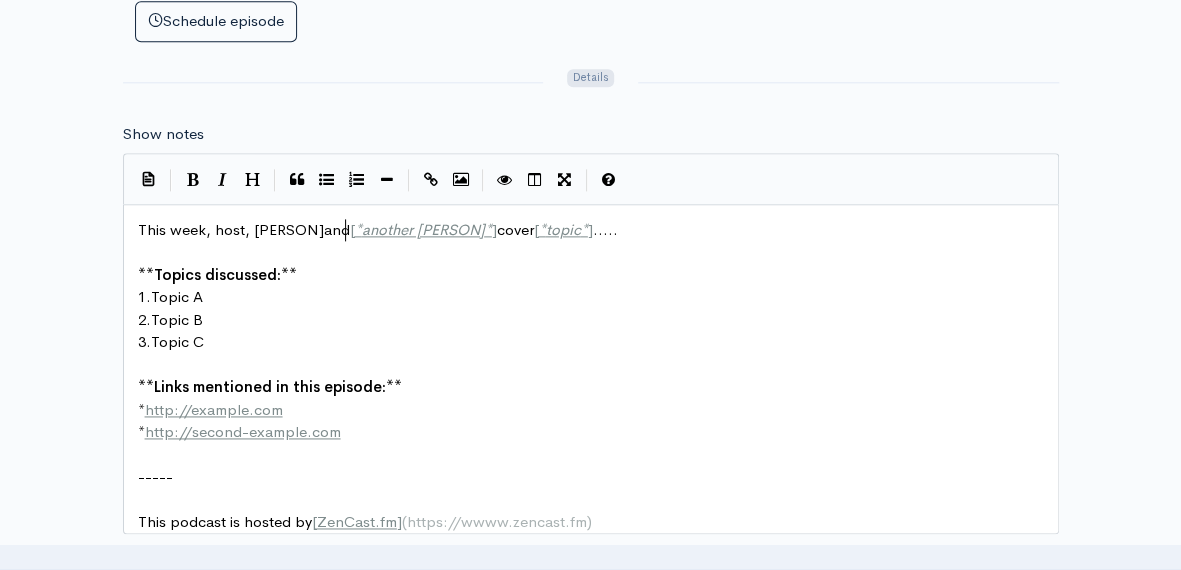 type on "[FIRST] [LAST]" 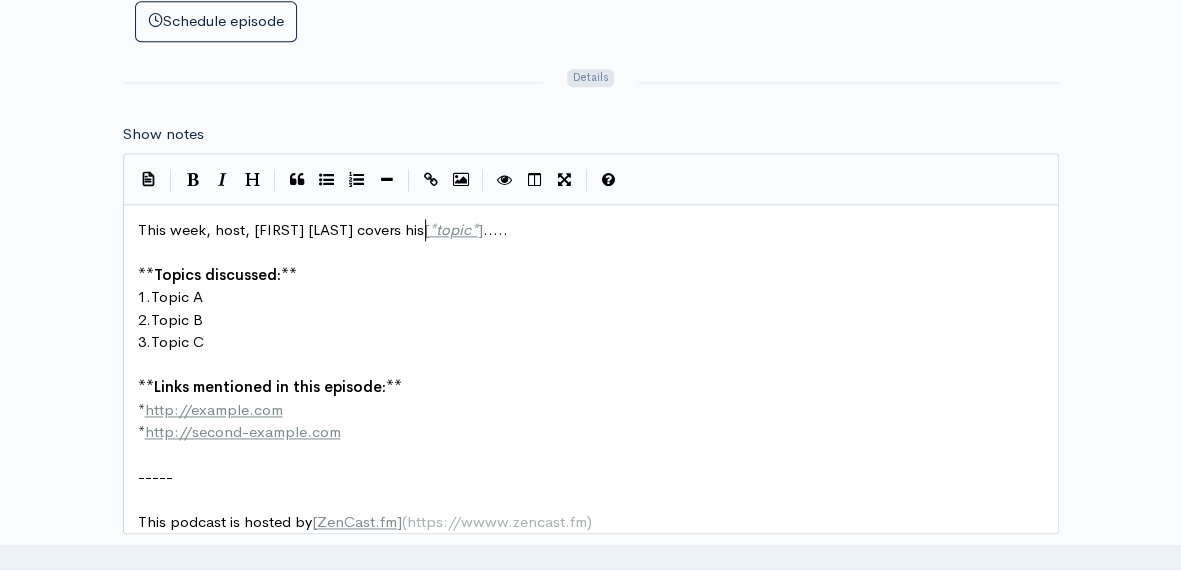 scroll, scrollTop: 7, scrollLeft: 32, axis: both 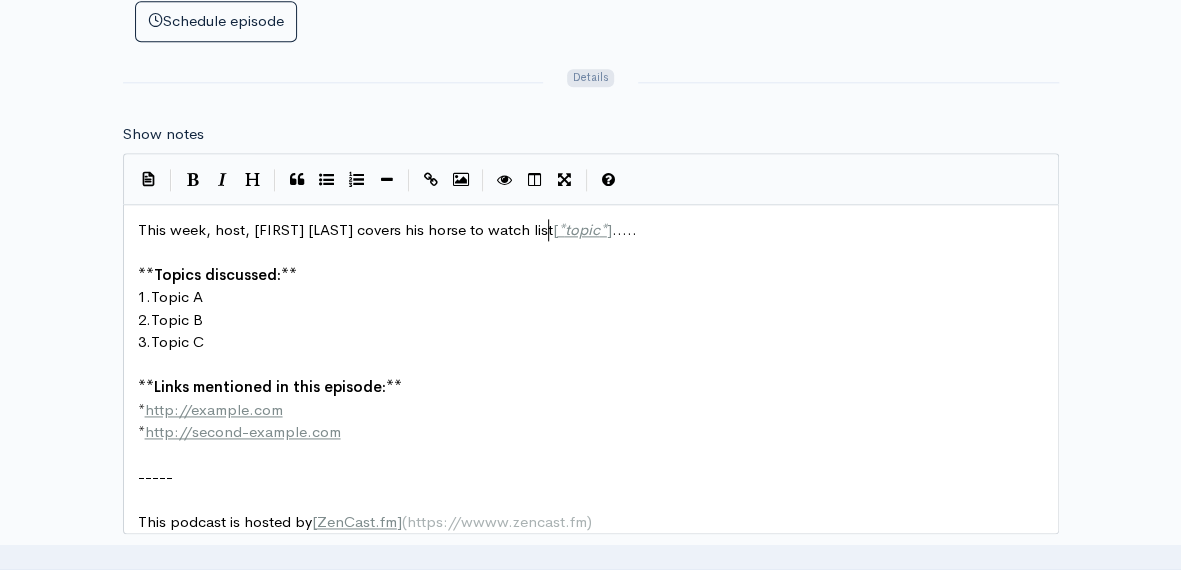 type on "s his horse to watch list" 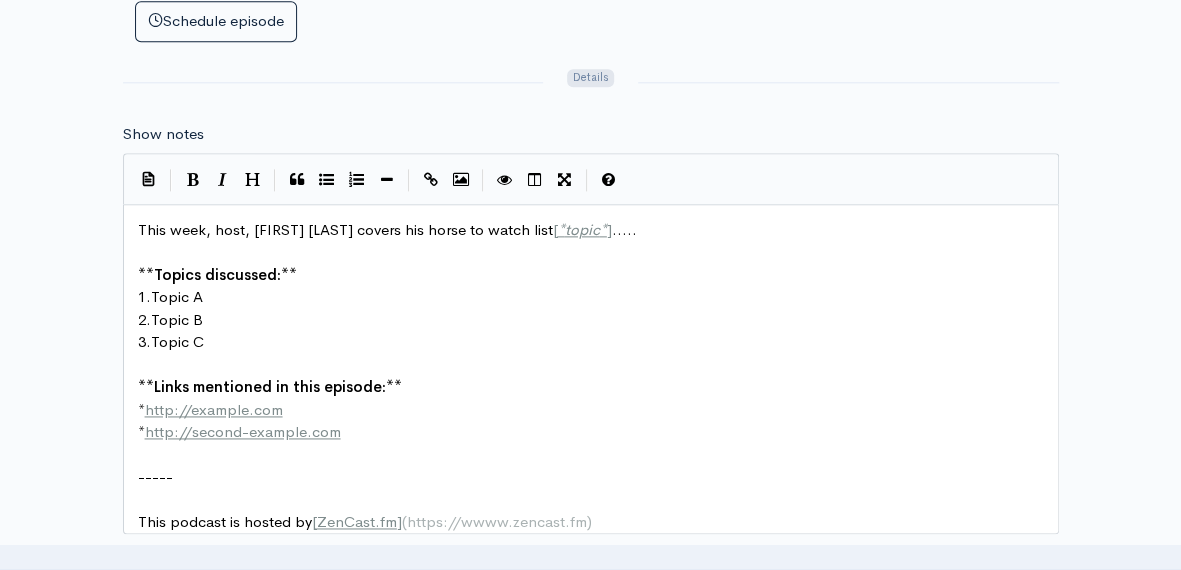 click on "This week, host, [FIRST] [LAST] covers his horse to watch list  [ * topic * ] ....." at bounding box center (598, 230) 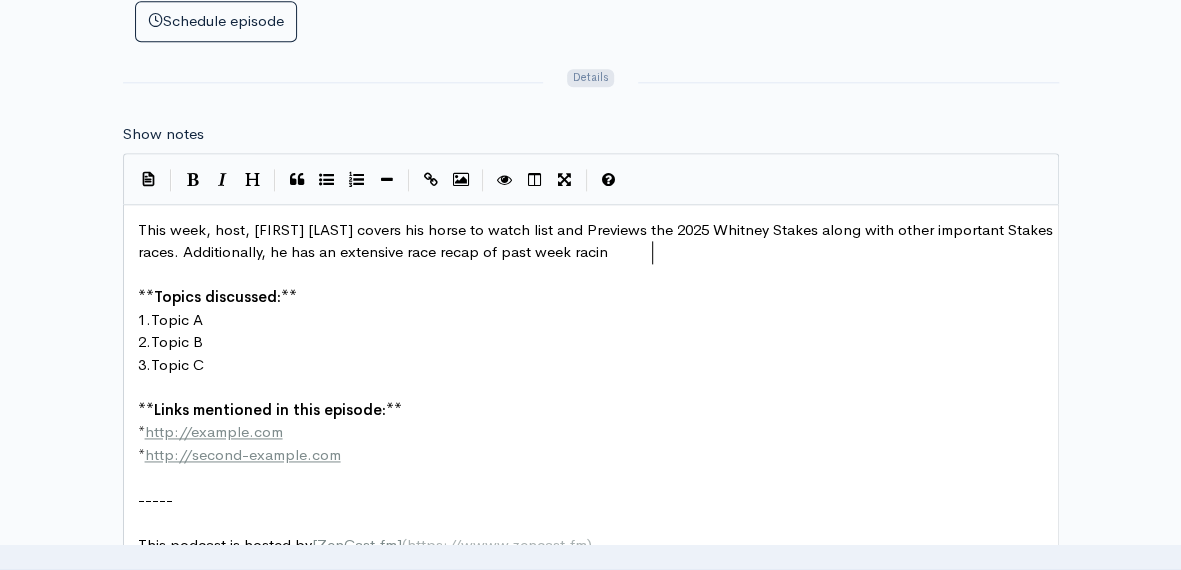 scroll, scrollTop: 7, scrollLeft: 970, axis: both 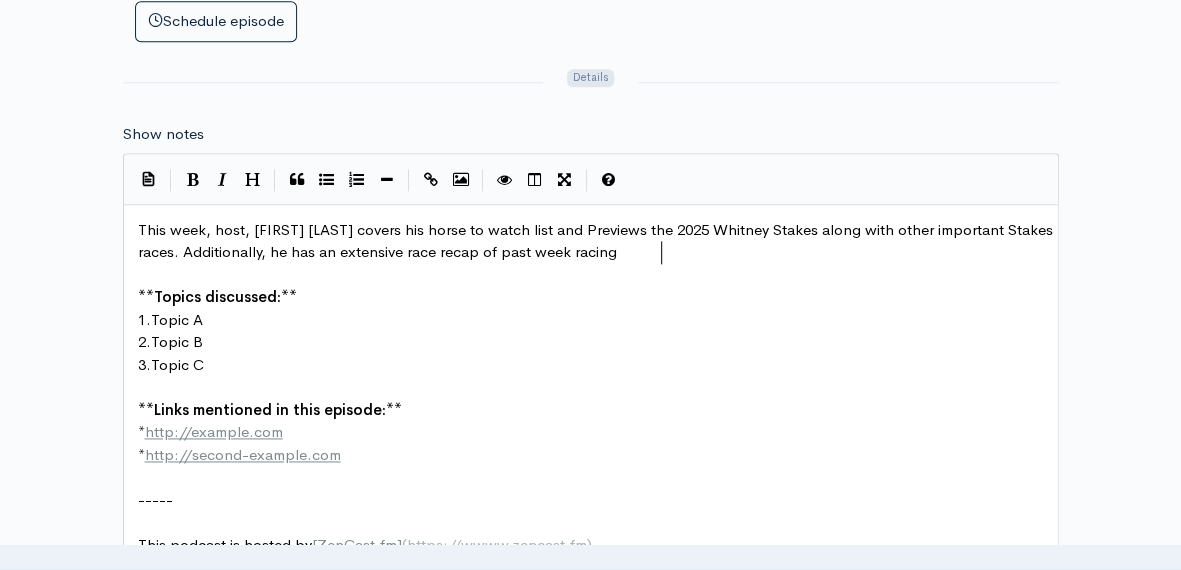 type on "and Previews the 2025 Whitney Stakes along with other important Stakes races. Additionally, he has an extensive race recap of past week racing." 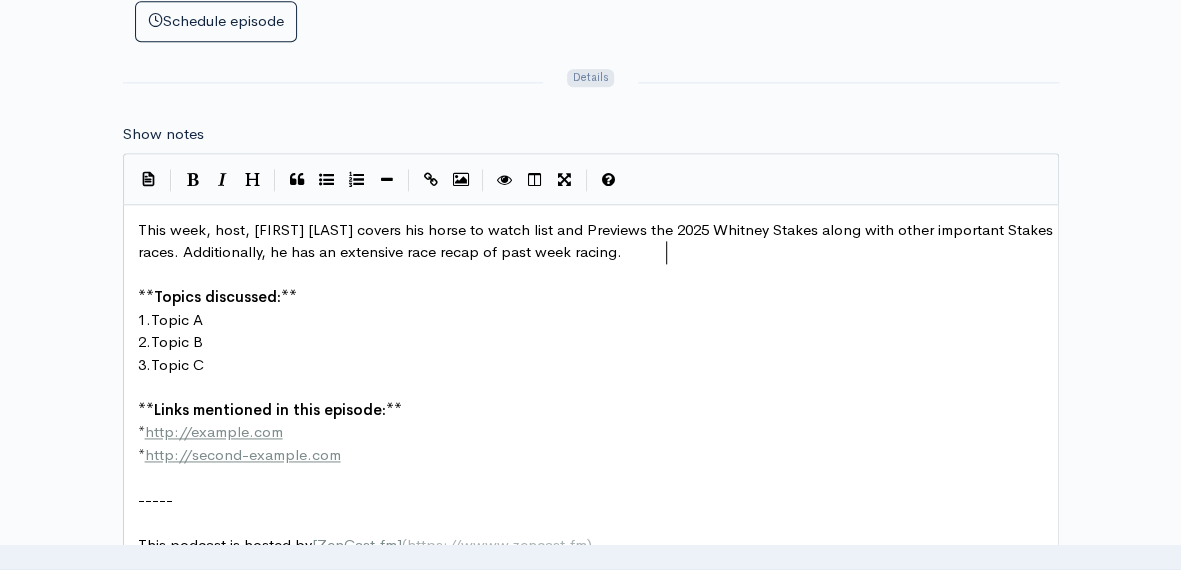 scroll, scrollTop: 7, scrollLeft: 974, axis: both 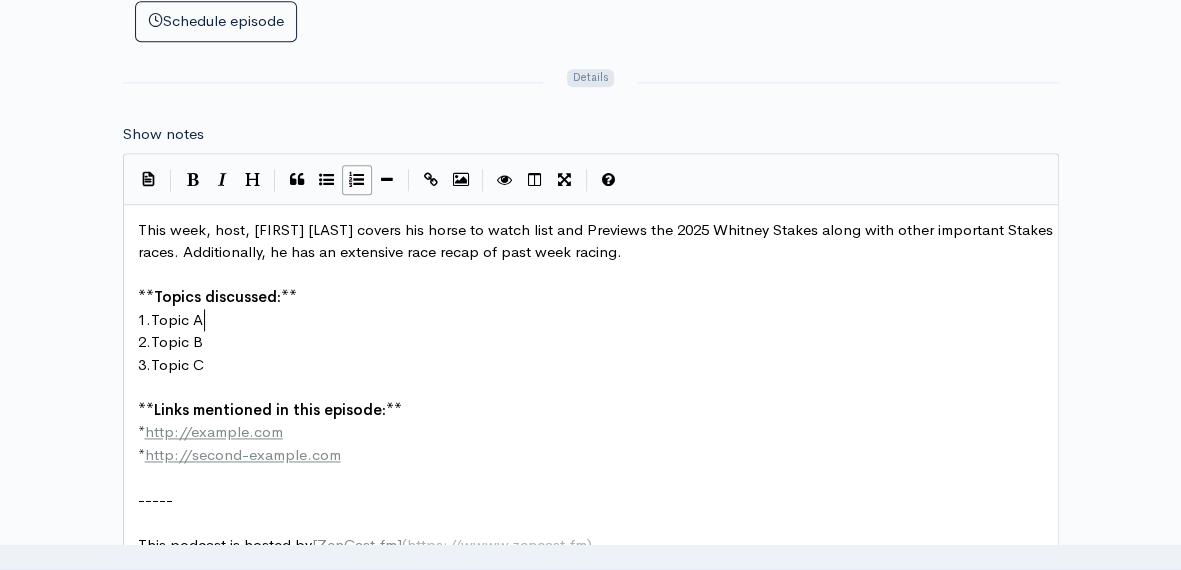 click on "1.  Topic A" at bounding box center (598, 320) 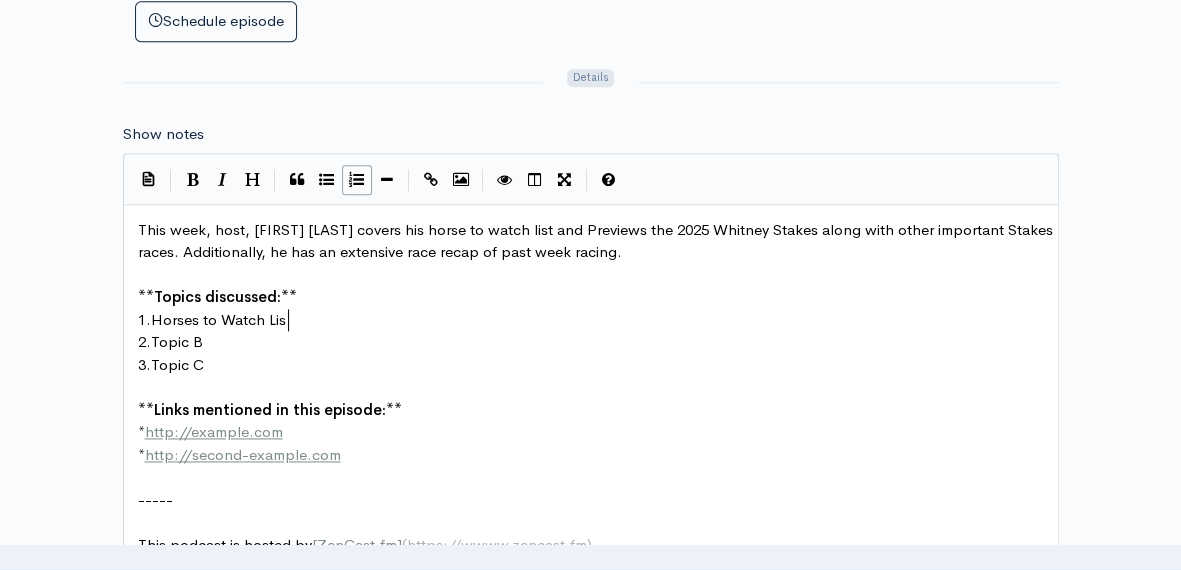 type on "Horses to Watch List" 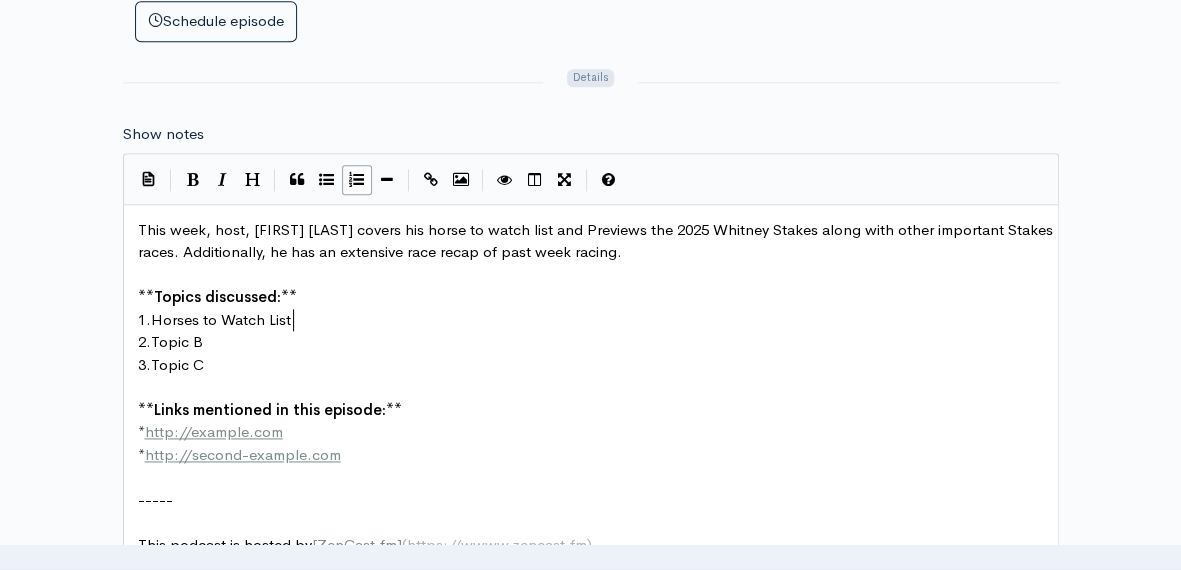 click on "2.  Topic B" at bounding box center (598, 342) 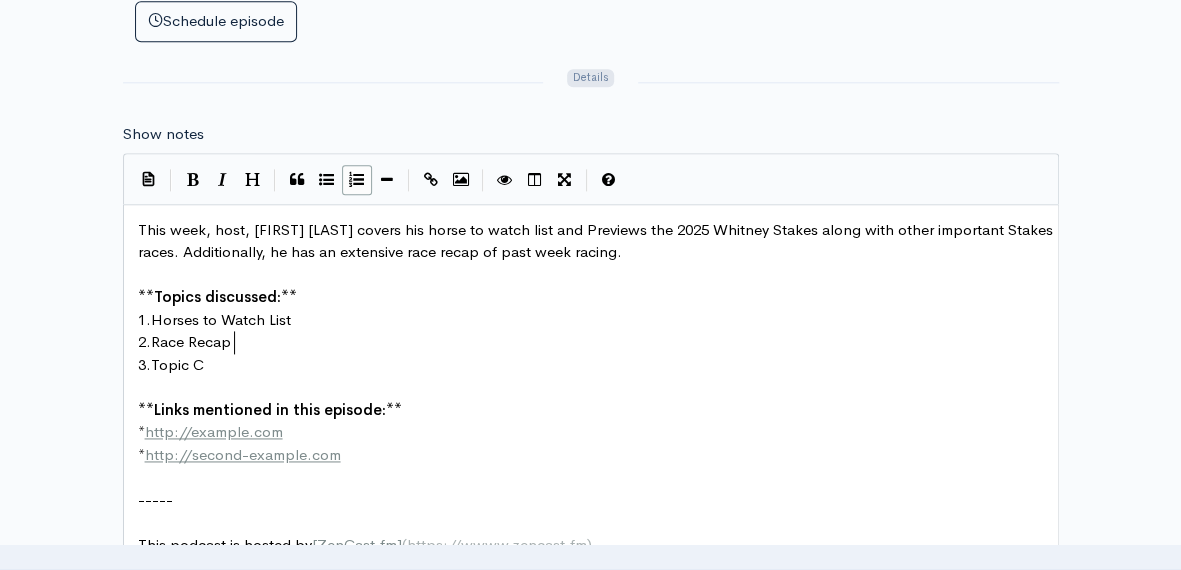 type on "Race Recap" 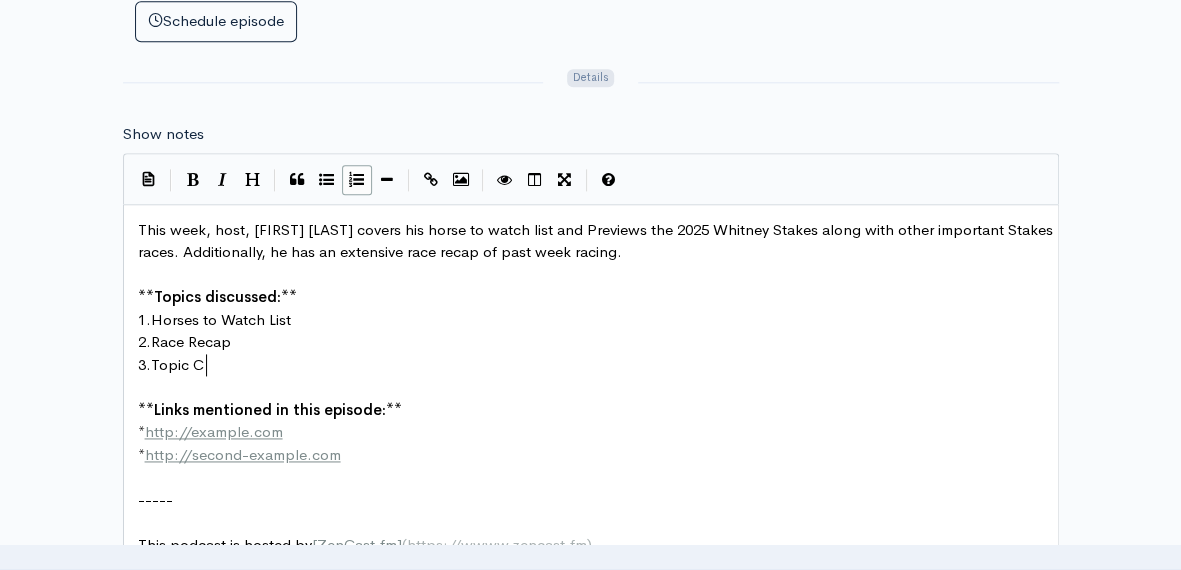 click on "3.  Topic C" at bounding box center [598, 365] 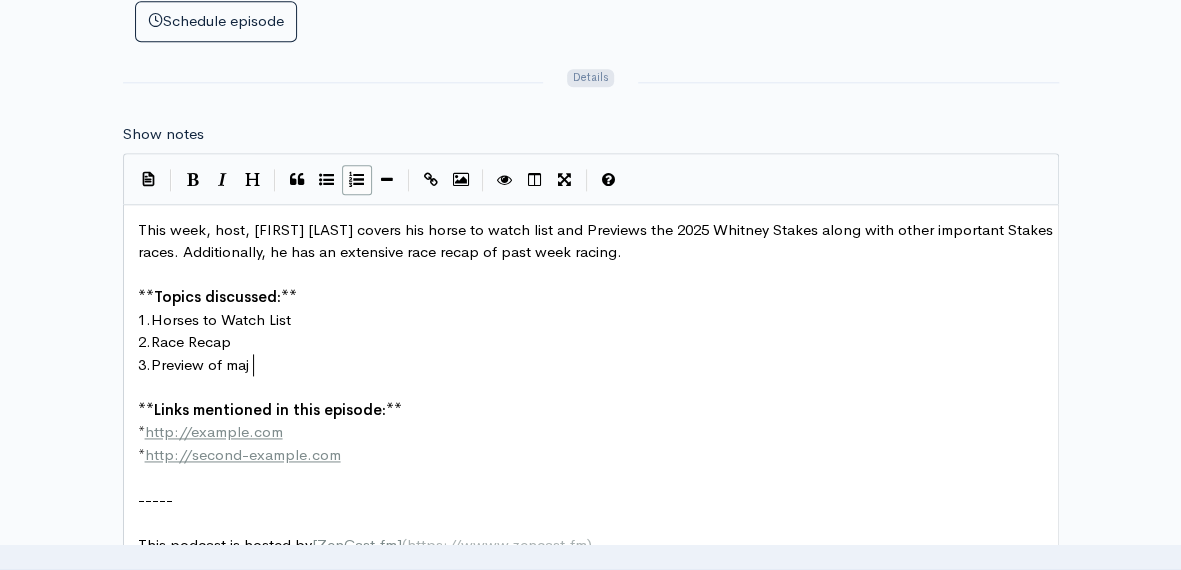 scroll, scrollTop: 7, scrollLeft: 96, axis: both 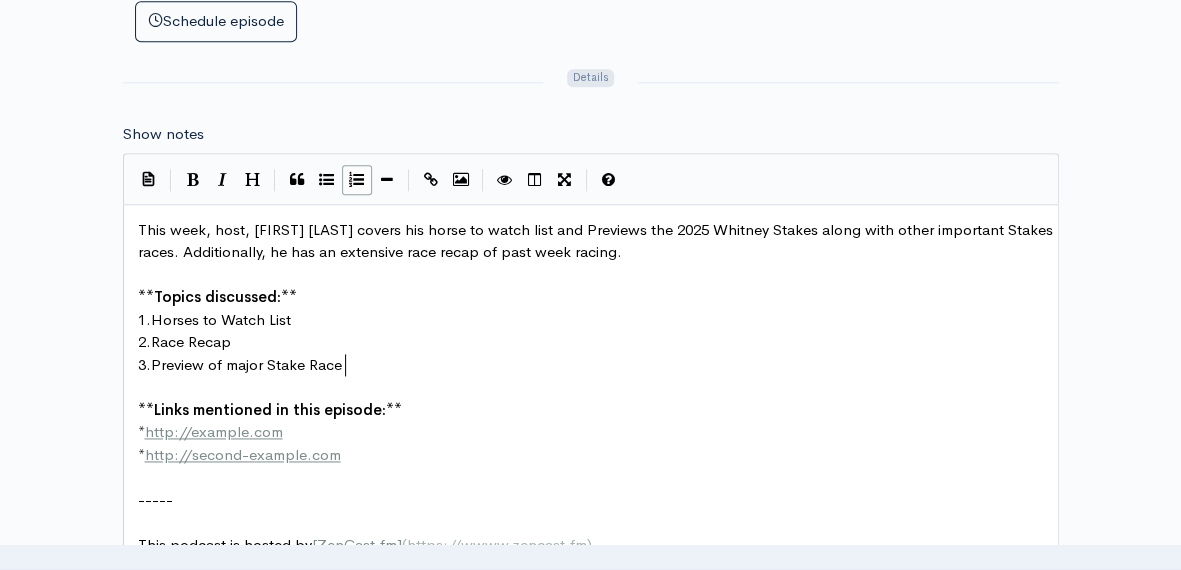 type on "Preview of major Stake Races" 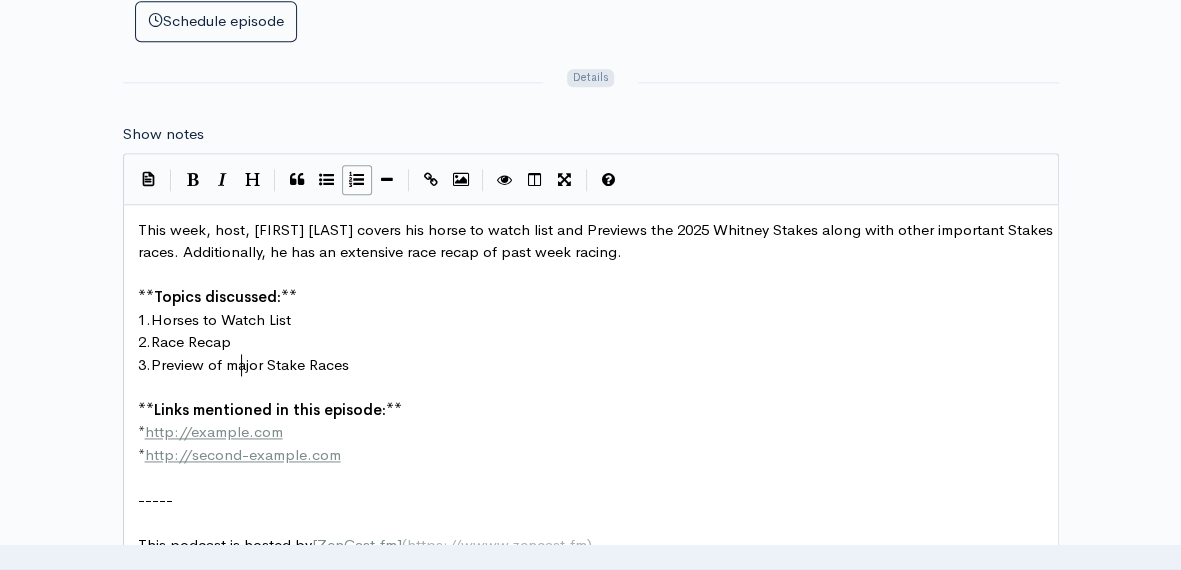 click on "Preview of major Stake Races" at bounding box center (250, 364) 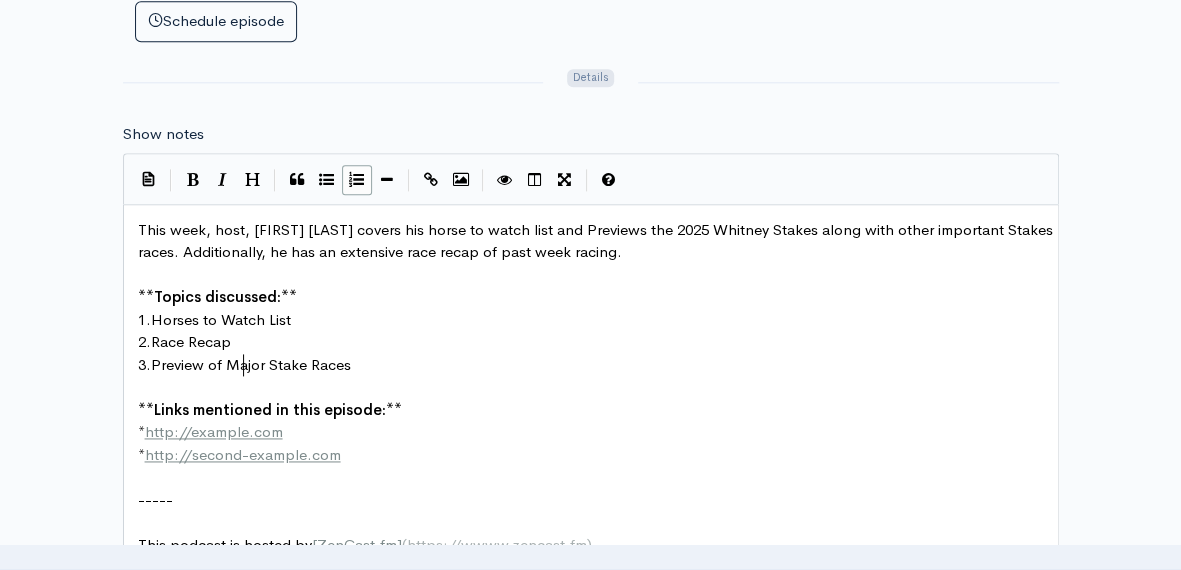 type on "M" 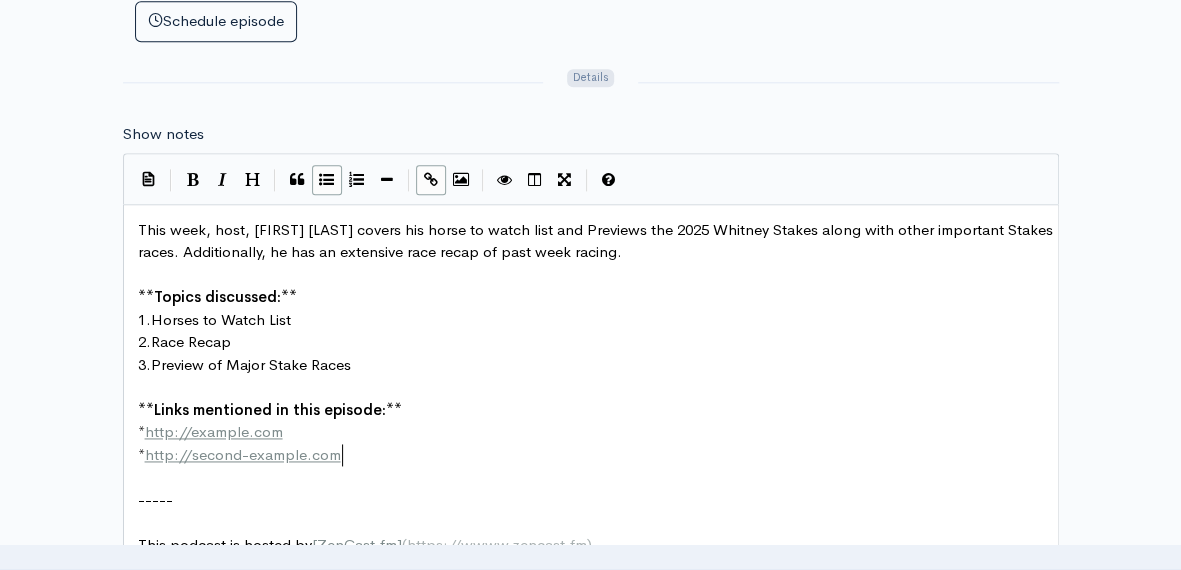 click on "*  http://second-example.com" at bounding box center [598, 455] 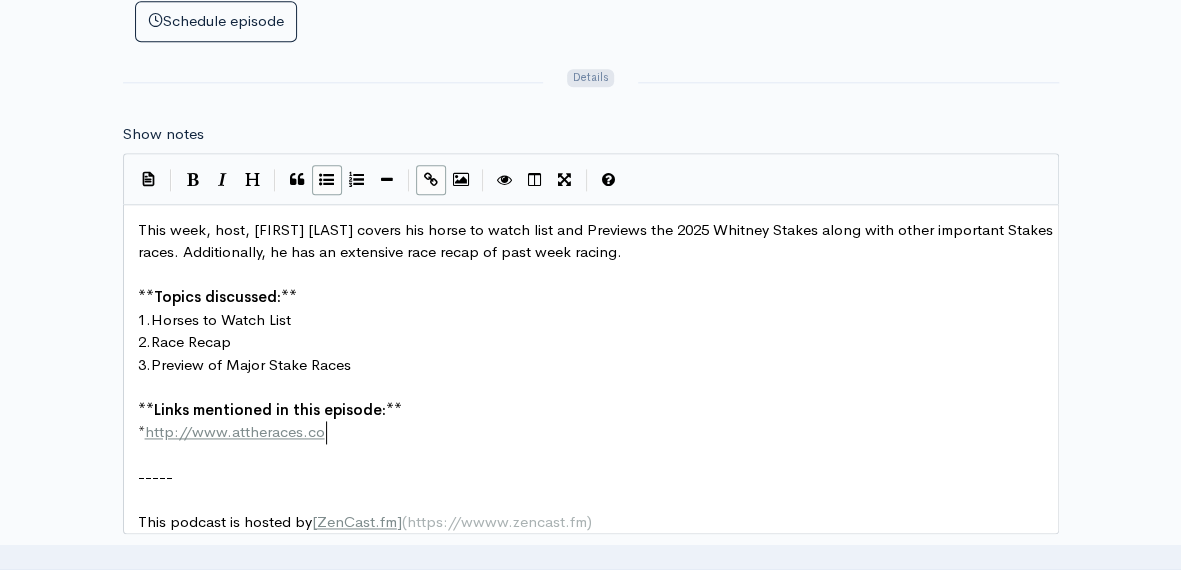 scroll, scrollTop: 7, scrollLeft: 141, axis: both 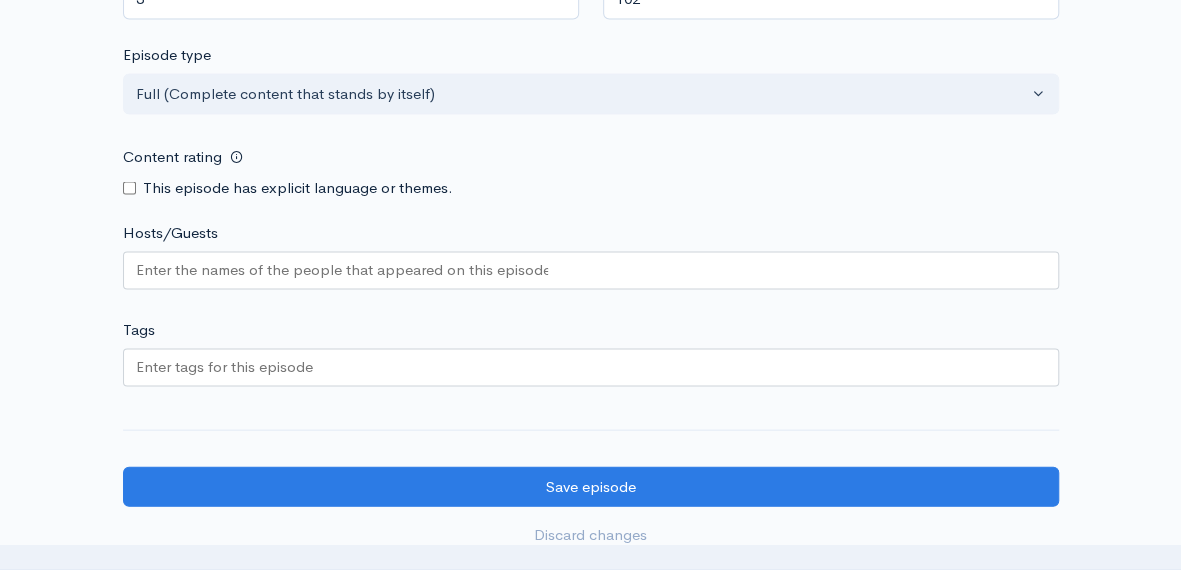 type on "www.attheraces.com" 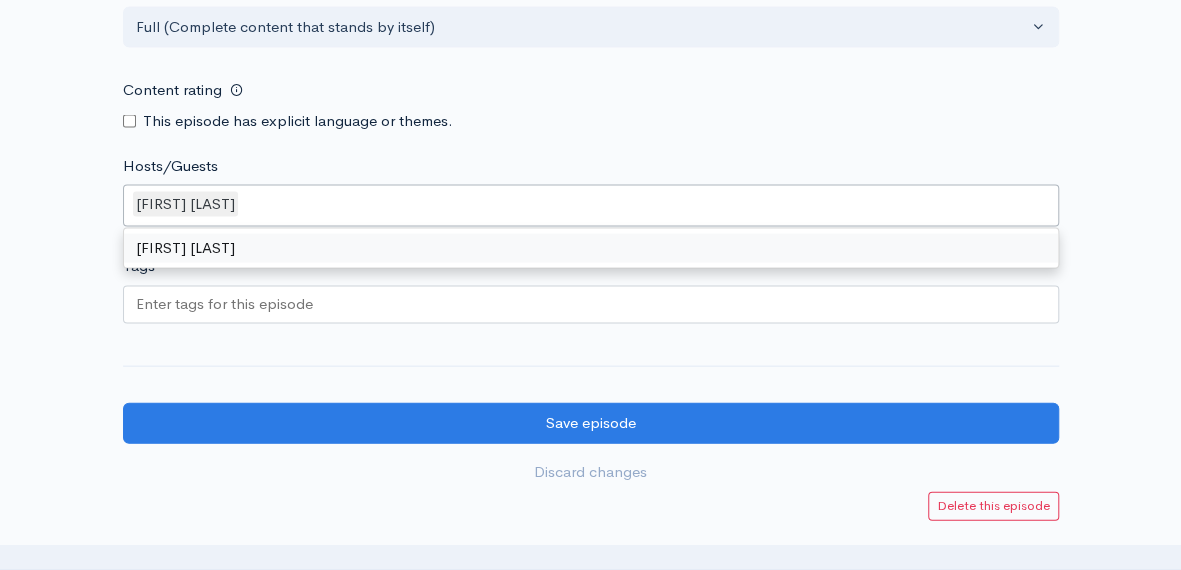 scroll, scrollTop: 1828, scrollLeft: 0, axis: vertical 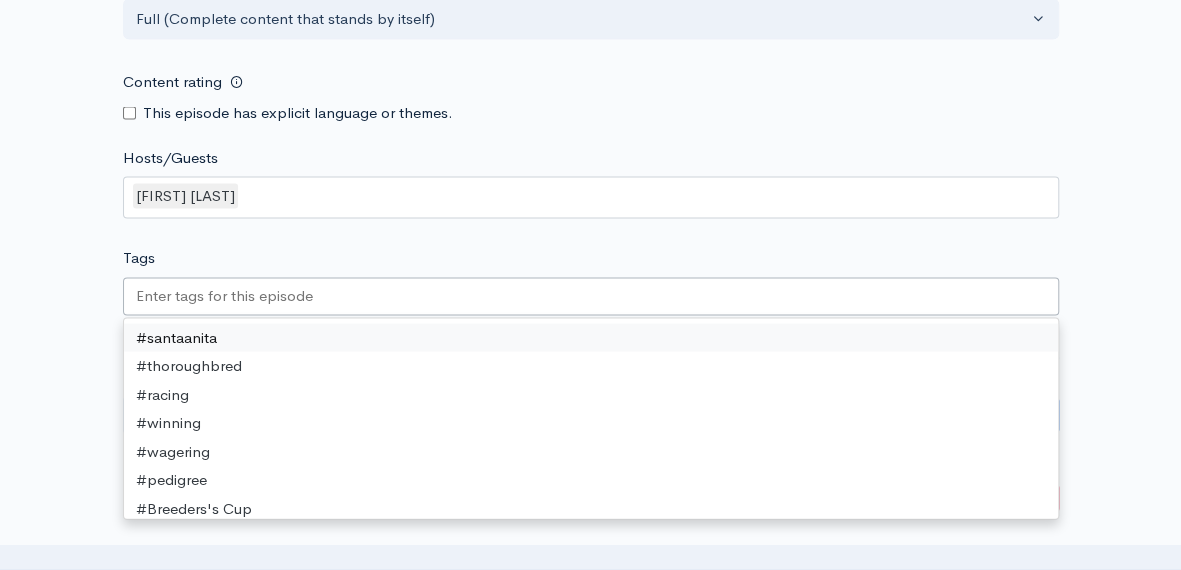 click at bounding box center (591, 297) 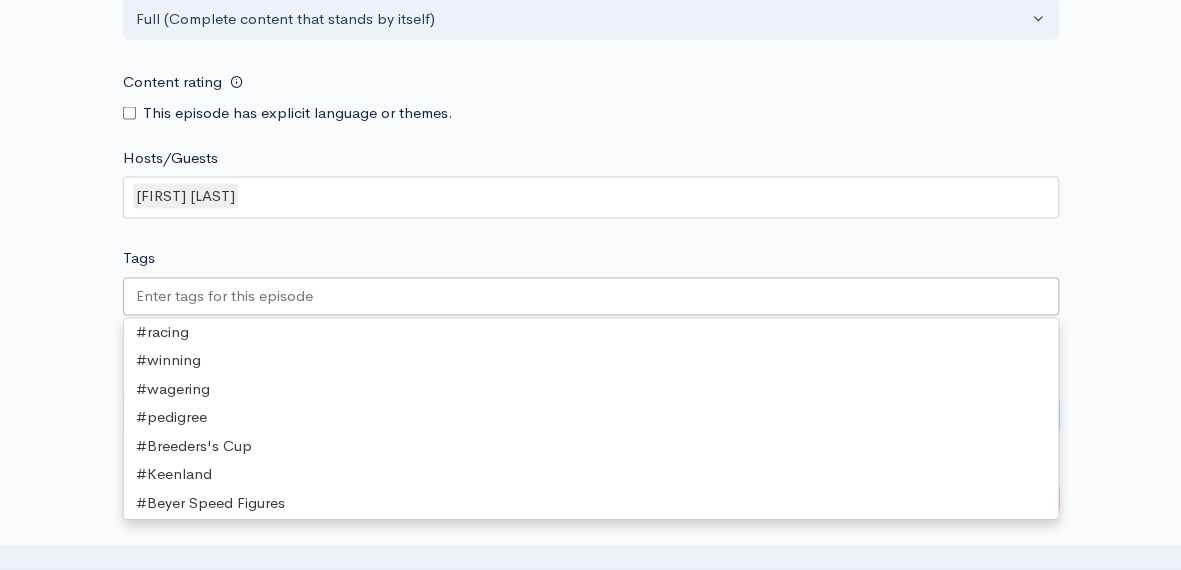 scroll, scrollTop: 70, scrollLeft: 0, axis: vertical 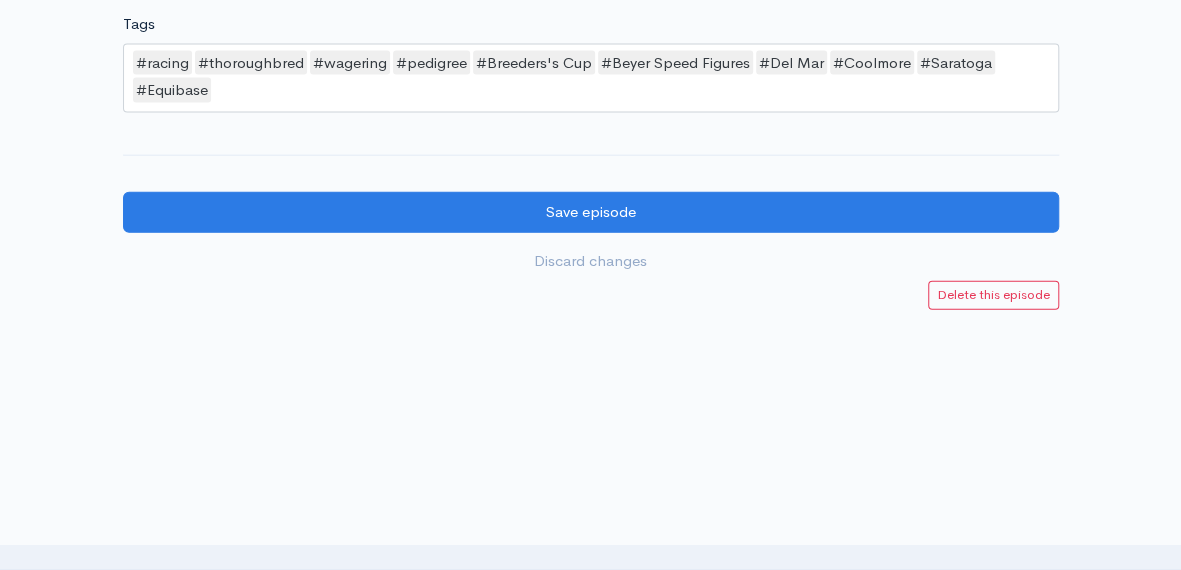 click at bounding box center [590, 340] 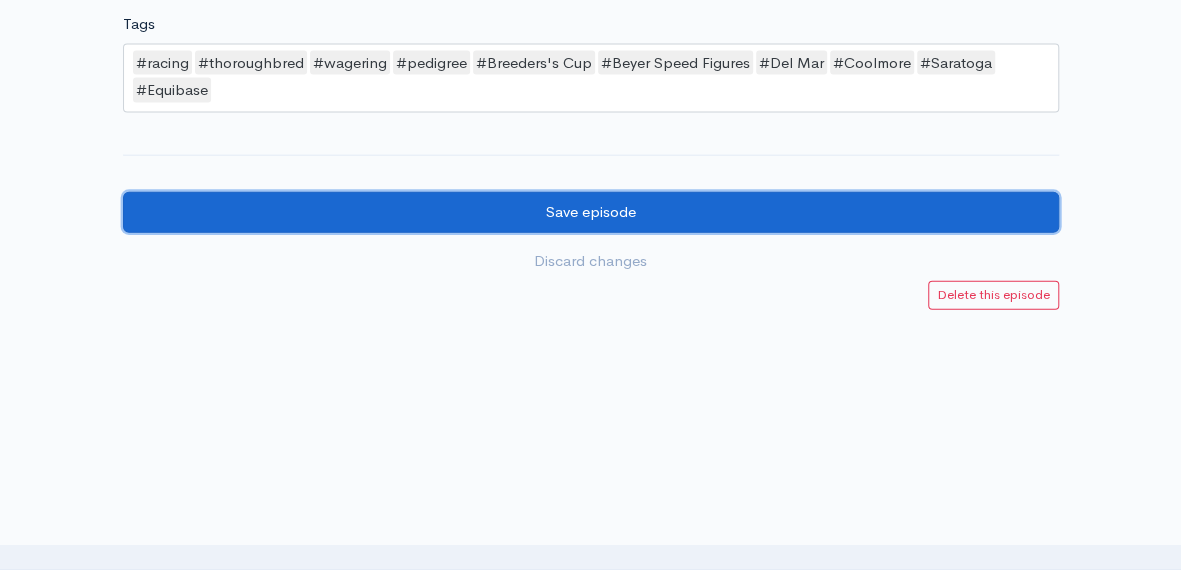 click on "Save episode" at bounding box center [591, 212] 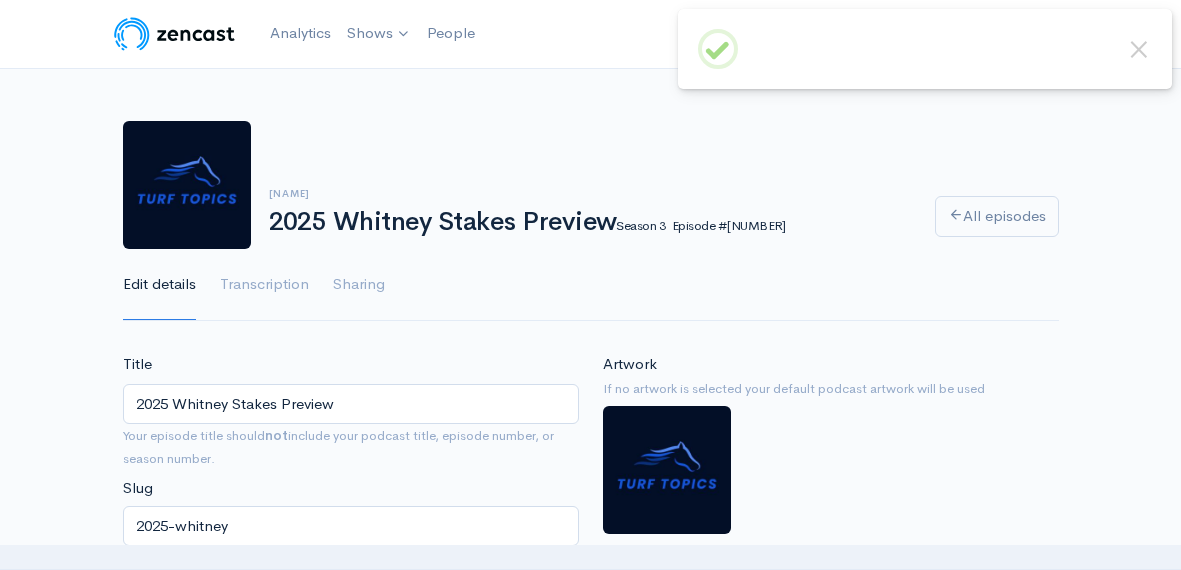 scroll, scrollTop: 0, scrollLeft: 0, axis: both 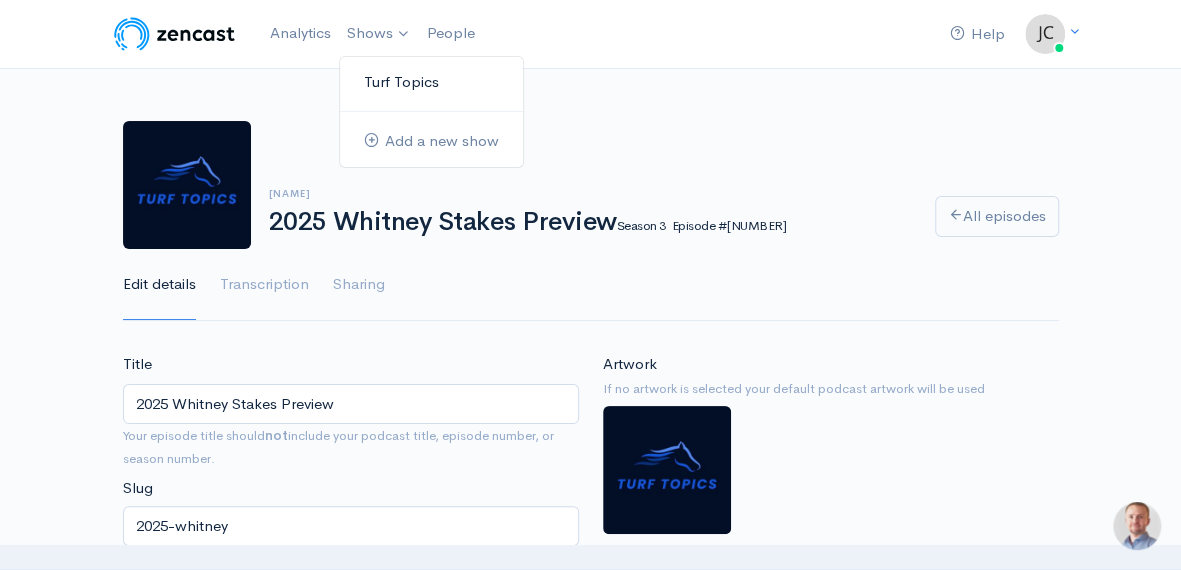 click on "Turf Topics" at bounding box center (431, 82) 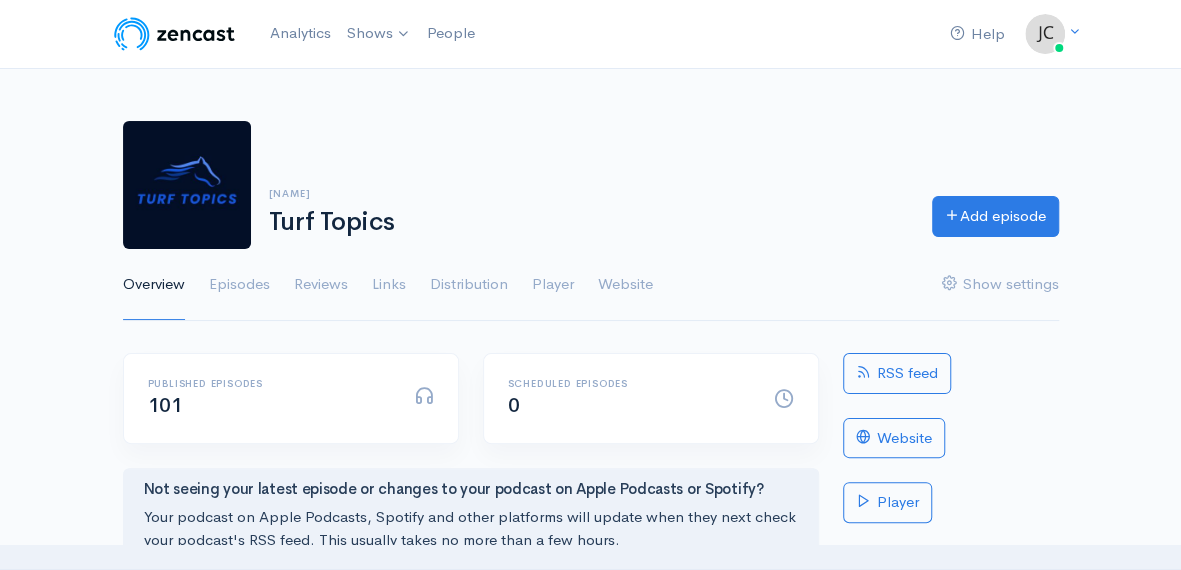 scroll, scrollTop: 0, scrollLeft: 0, axis: both 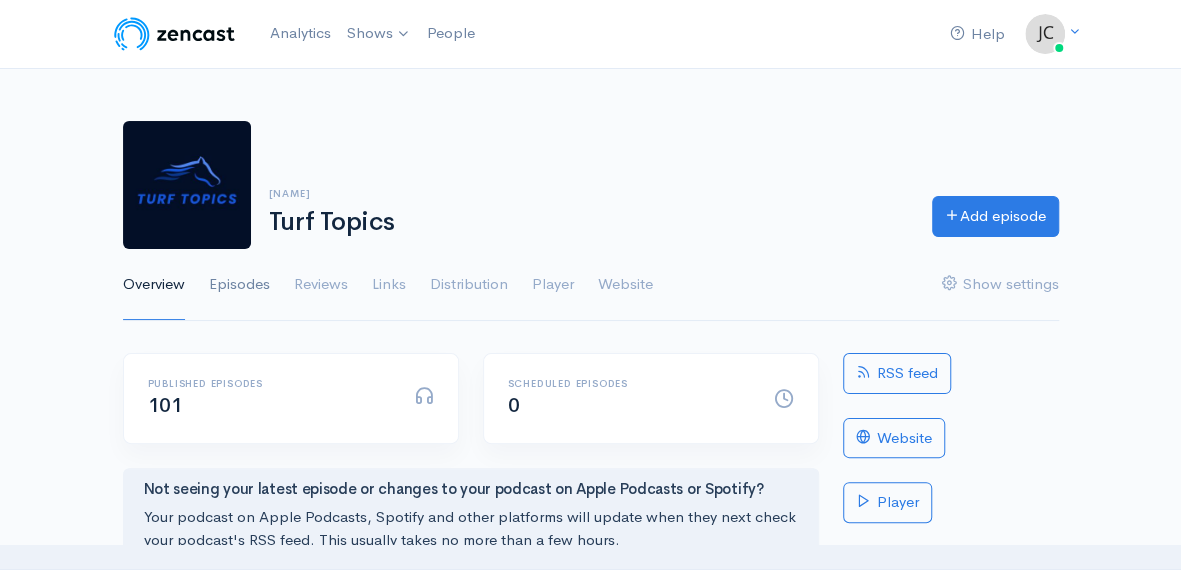 click on "Episodes" at bounding box center (239, 285) 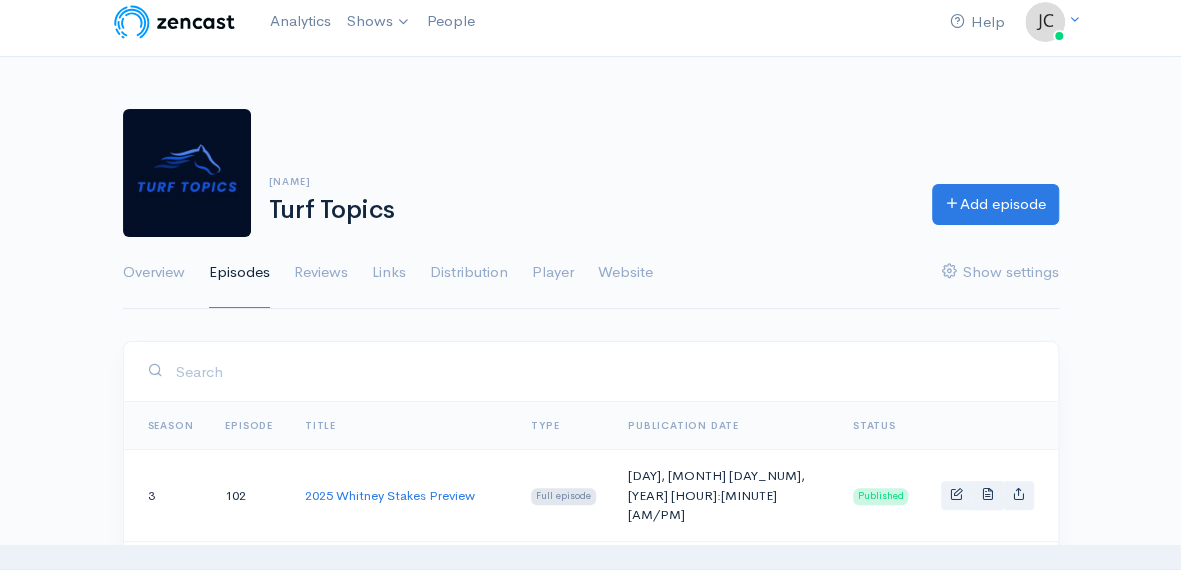 scroll, scrollTop: 0, scrollLeft: 0, axis: both 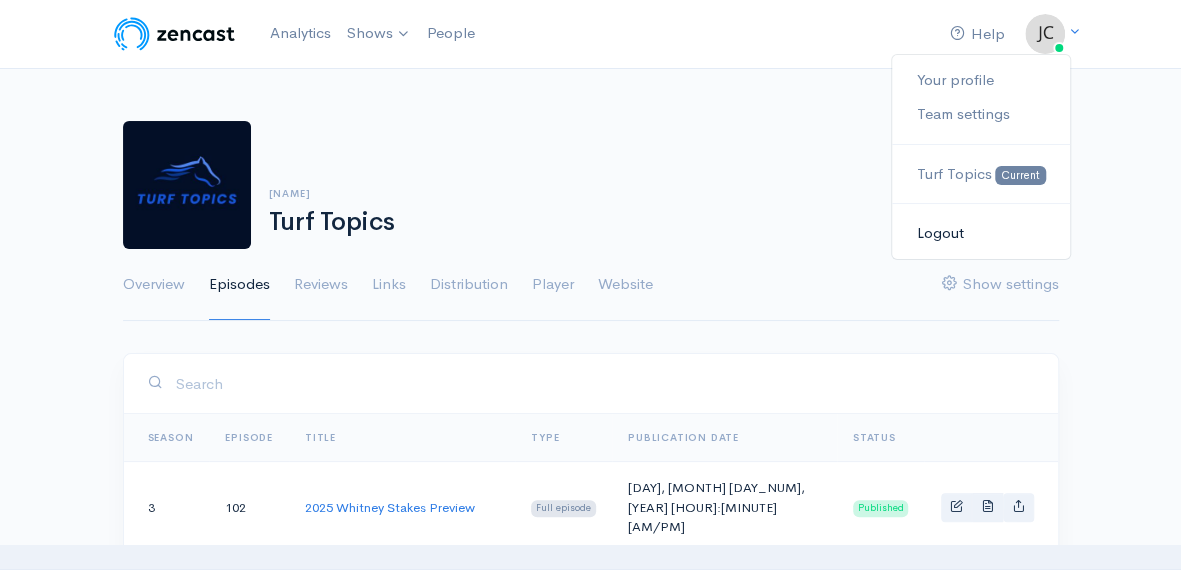 click on "Logout" at bounding box center [980, 233] 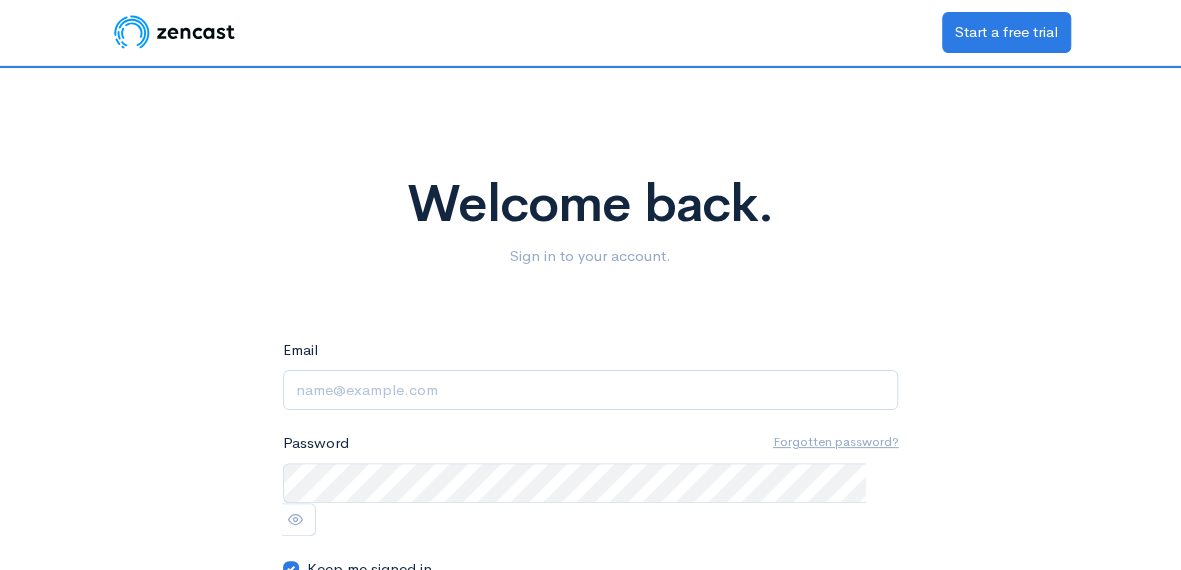 scroll, scrollTop: 0, scrollLeft: 0, axis: both 